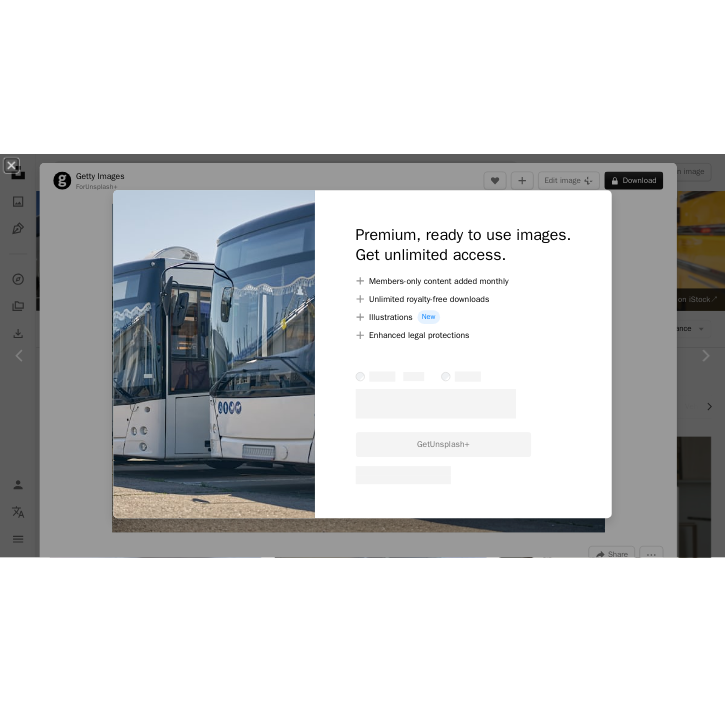 scroll, scrollTop: 571, scrollLeft: 0, axis: vertical 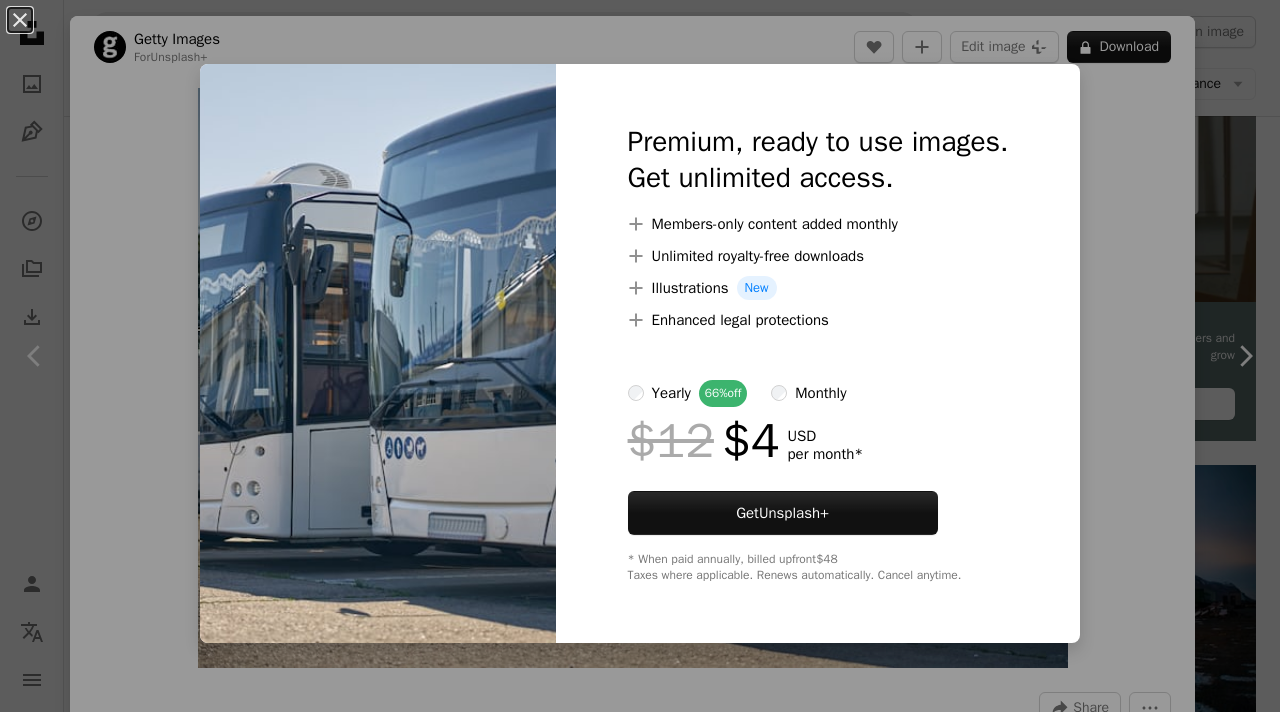 click on "An X shape Premium, ready to use images. Get unlimited access. A plus sign Members-only content added monthly A plus sign Unlimited royalty-free downloads A plus sign Illustrations  New A plus sign Enhanced legal protections yearly 66%  off monthly $12   $4 USD per month * Get  Unsplash+ * When paid annually, billed upfront  $48 Taxes where applicable. Renews automatically. Cancel anytime." at bounding box center (640, 356) 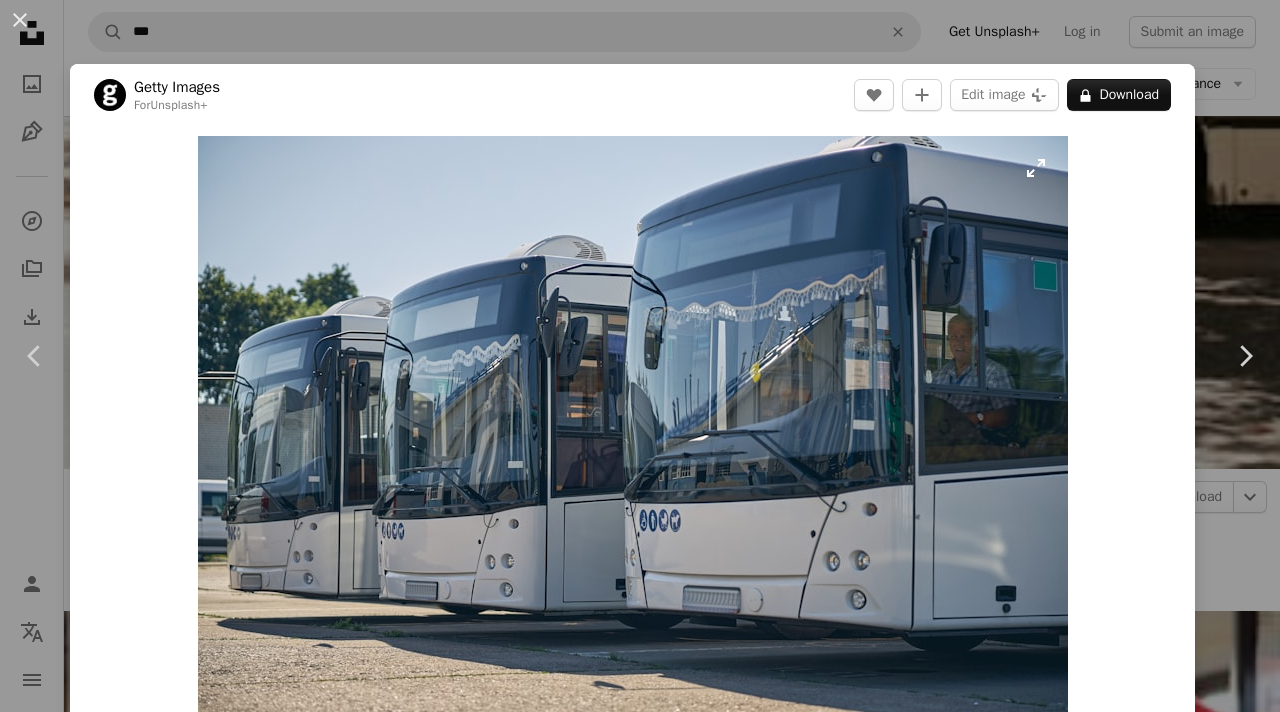 scroll, scrollTop: 3376, scrollLeft: 0, axis: vertical 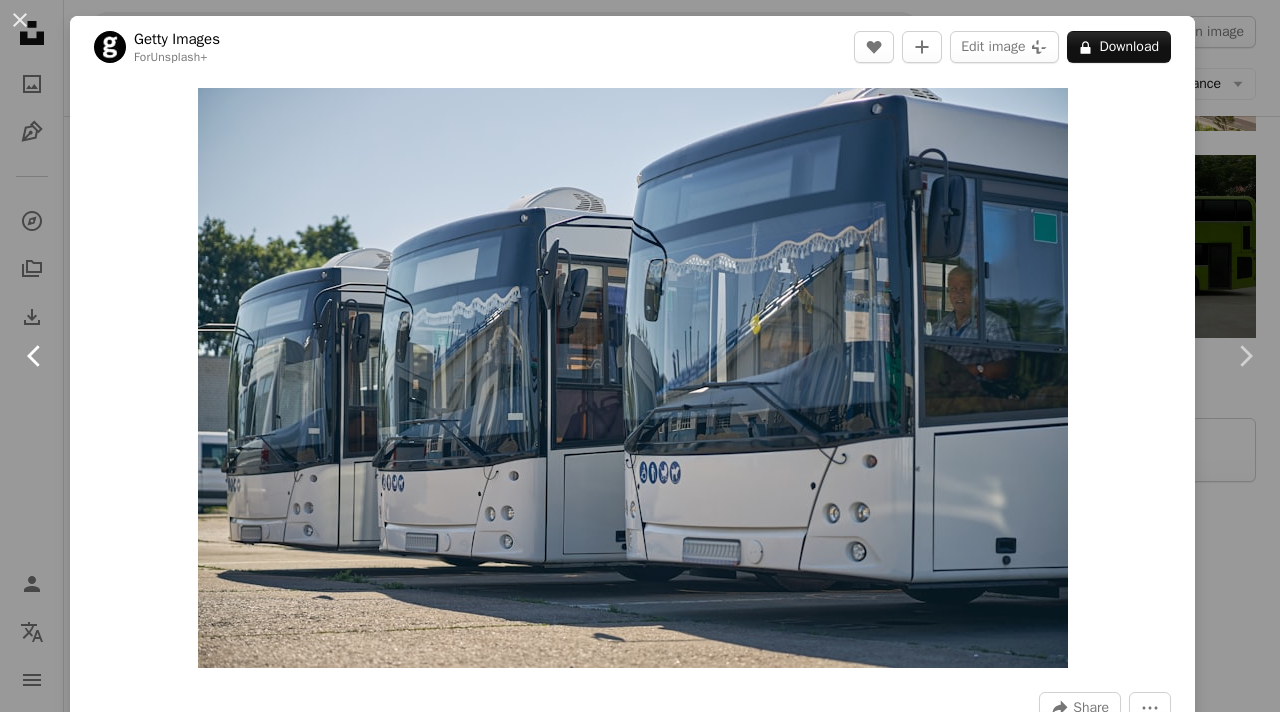 click on "Chevron left" at bounding box center (35, 356) 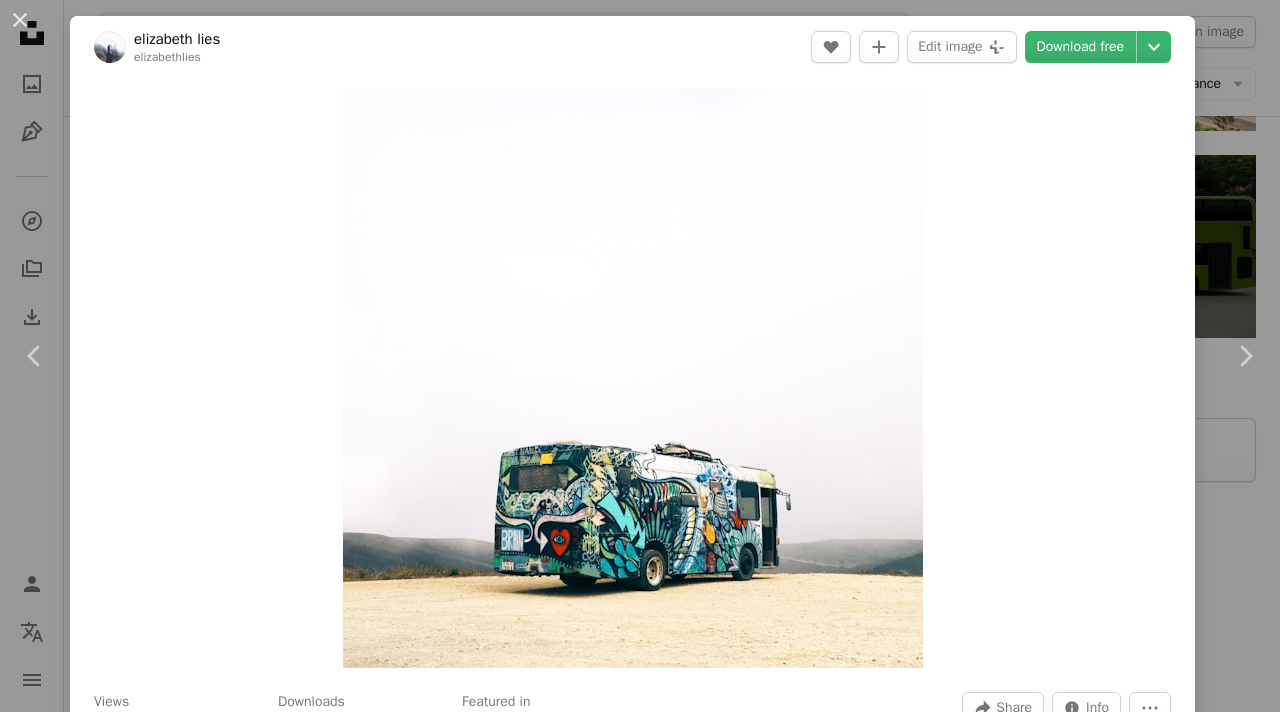 click on "An X shape Chevron left Chevron right [FIRST] [LAST] [FIRST] [LAST] A heart A plus sign Edit image   Plus sign for Unsplash+ Download free Chevron down Zoom in Views 3,466,681 Downloads 24,100 Featured in Photos A forward-right arrow Share Info icon Info More Actions A map marker [DISTRICT] de [CITY], [COUNTRY] Calendar outlined Published on  November 5, 2016 Camera Apple, iPhone 6s Safety Free to use under the  Unsplash License beach travel art summer sand bus graffiti fog outdoors transport coast coach mural foggy grafitti vanlife autobus parked grey vehicle Free pictures Browse premium related images on iStock  |  Save 20% with code UNSPLASH20 View more on iStock  ↗ Related images A heart A plus sign [FIRST] [LAST] Available for hire A checkmark inside of a circle Arrow pointing down Plus sign for Unsplash+ A heart A plus sign [FIRST] [LAST] For  Unsplash+ A lock   Download Plus sign for Unsplash+ A heart A plus sign [FIRST] [LAST] For  Unsplash+ A lock   Download A heart A plus sign [FIRST] [LAST] A heart" at bounding box center (640, 356) 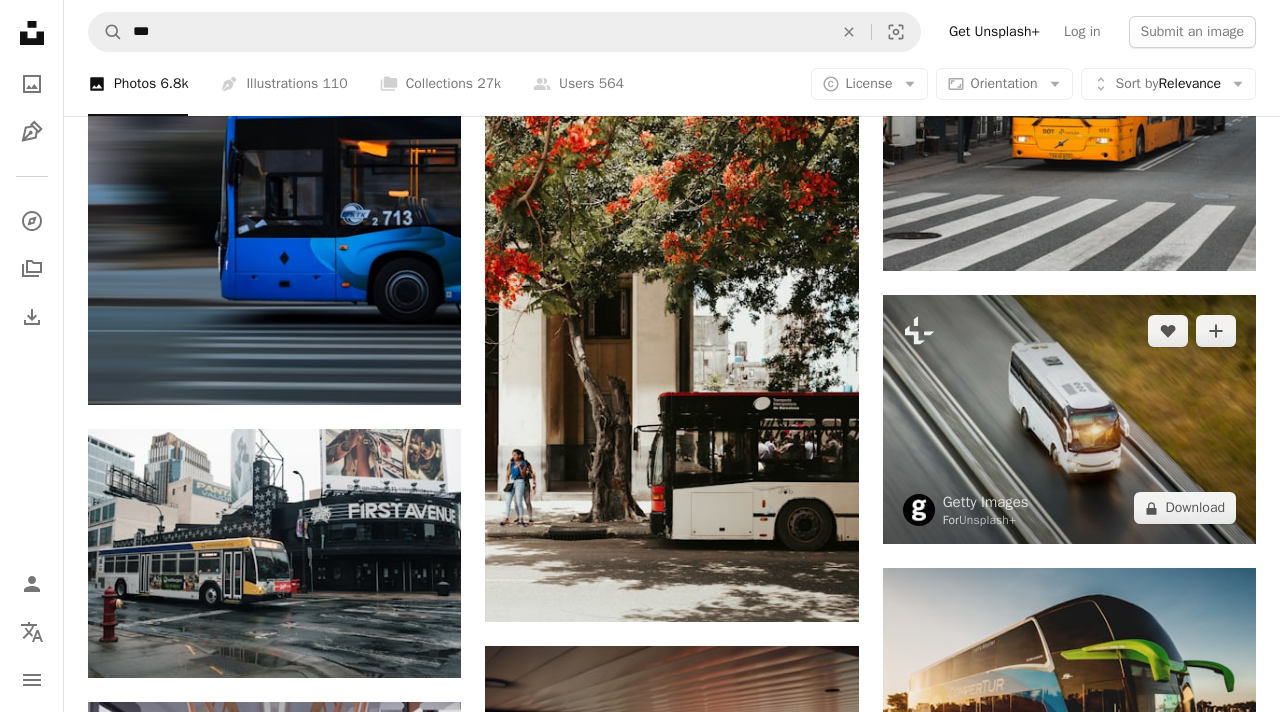 scroll, scrollTop: 1532, scrollLeft: 0, axis: vertical 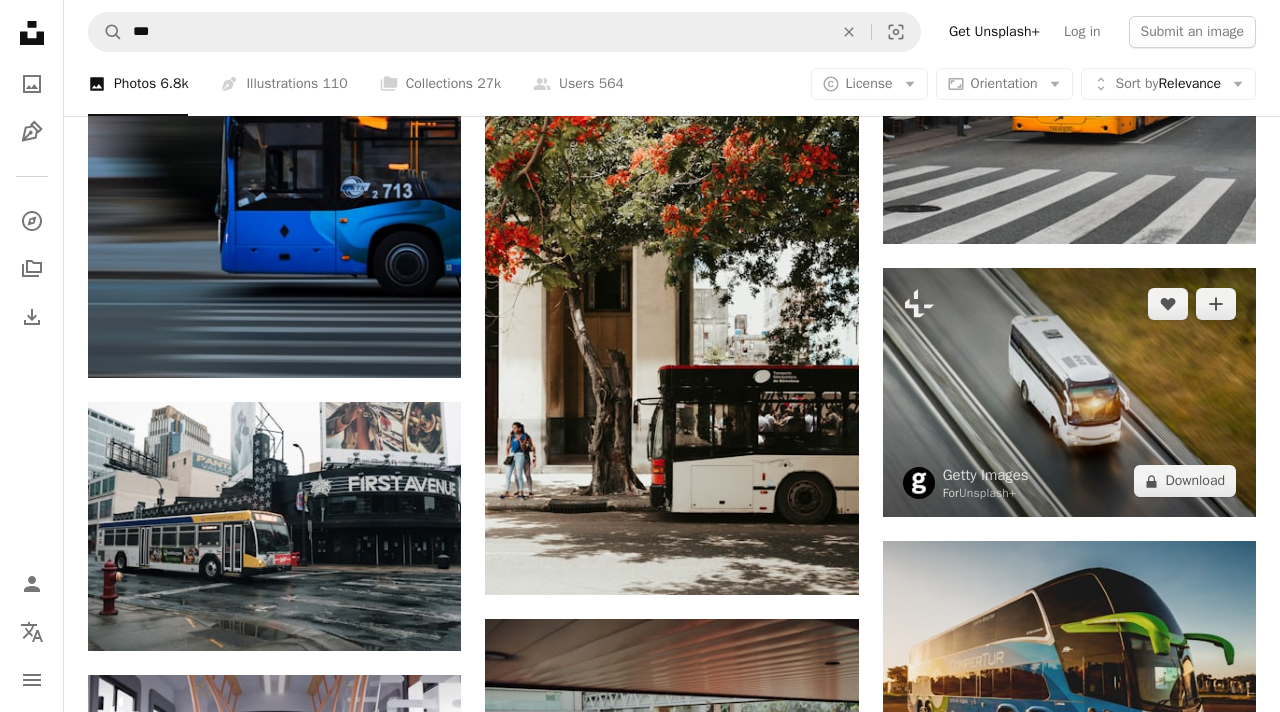 click at bounding box center [1069, 392] 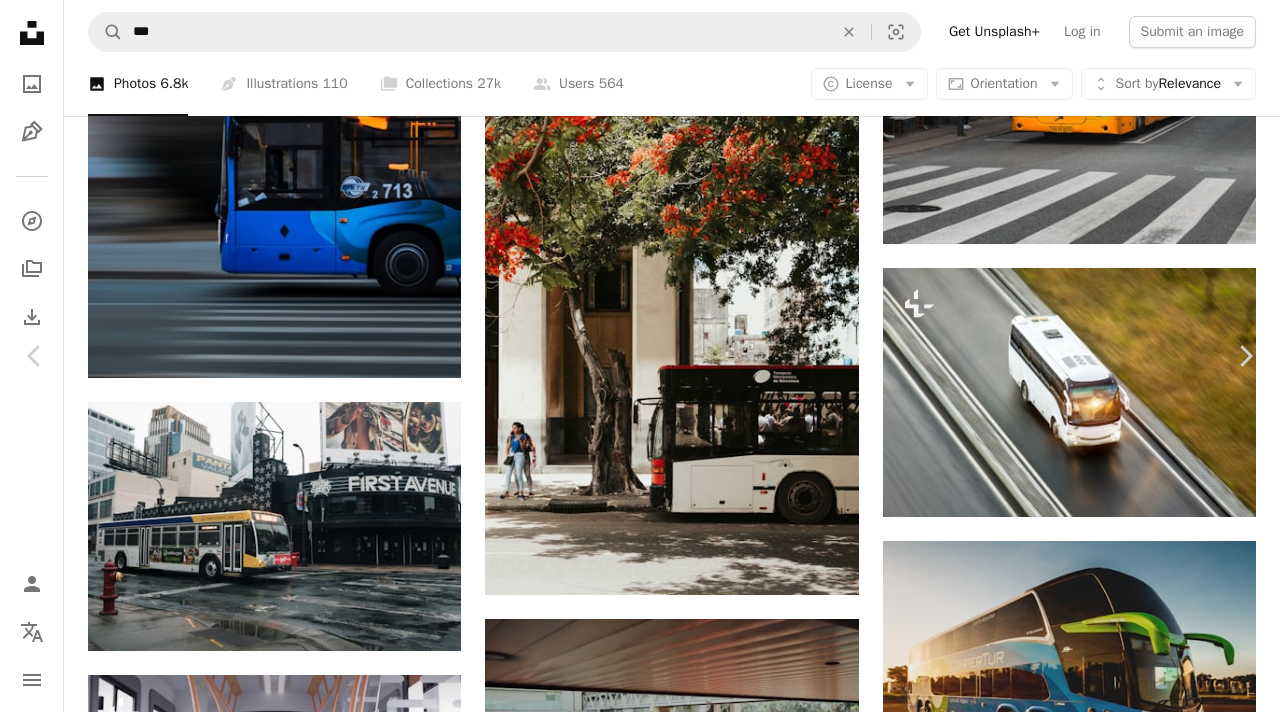 click on "An X shape Chevron left Chevron right Getty Images For Unsplash+ A heart A plus sign Edit image Plus sign for Unsplash+ A lock Download Zoom in A forward-right arrow Share More Actions Calendar outlined Published on August 31, 2022 Safety Licensed under the Unsplash+ License travel sunset road red russia bus transportation backgrounds highway traffic speed coach tourist city life passenger blurred motion Creative Commons images Related images Plus sign for Unsplash+ A heart A plus sign Bhavik Nasit For Unsplash+ A lock Download Plus sign for Unsplash+ A heart A plus sign Getty Images For Unsplash+ A lock Download Plus sign for Unsplash+ A heart A plus sign Colin + Meg For Unsplash+ A lock Download Plus sign for Unsplash+ A heart A plus sign Wesley Tingey For Unsplash+ A lock Download Plus sign for Unsplash+ A heart A plus sign Curated Lifestyle For Unsplash+ A lock Download Plus sign for Unsplash+ A heart A plus sign Getty Images For Unsplash+ A lock Download Plus sign for Unsplash+ A heart A plus sign" at bounding box center (640, 2913) 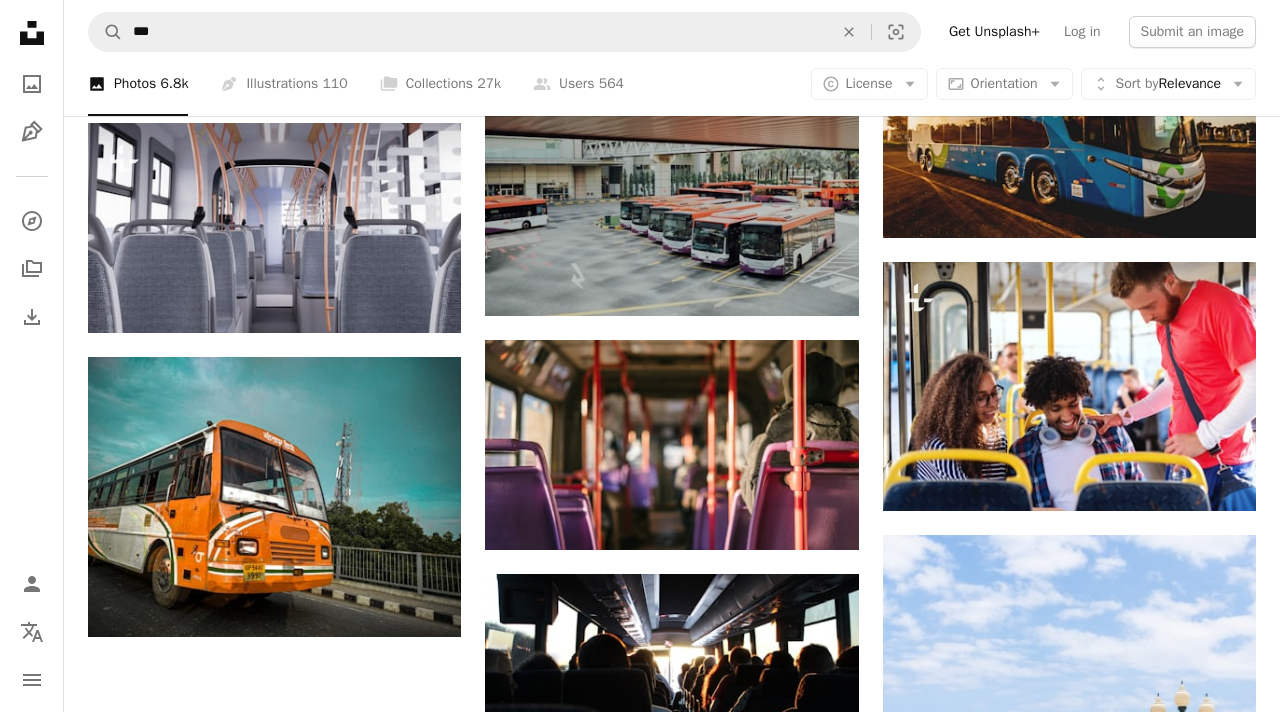 scroll, scrollTop: 2085, scrollLeft: 0, axis: vertical 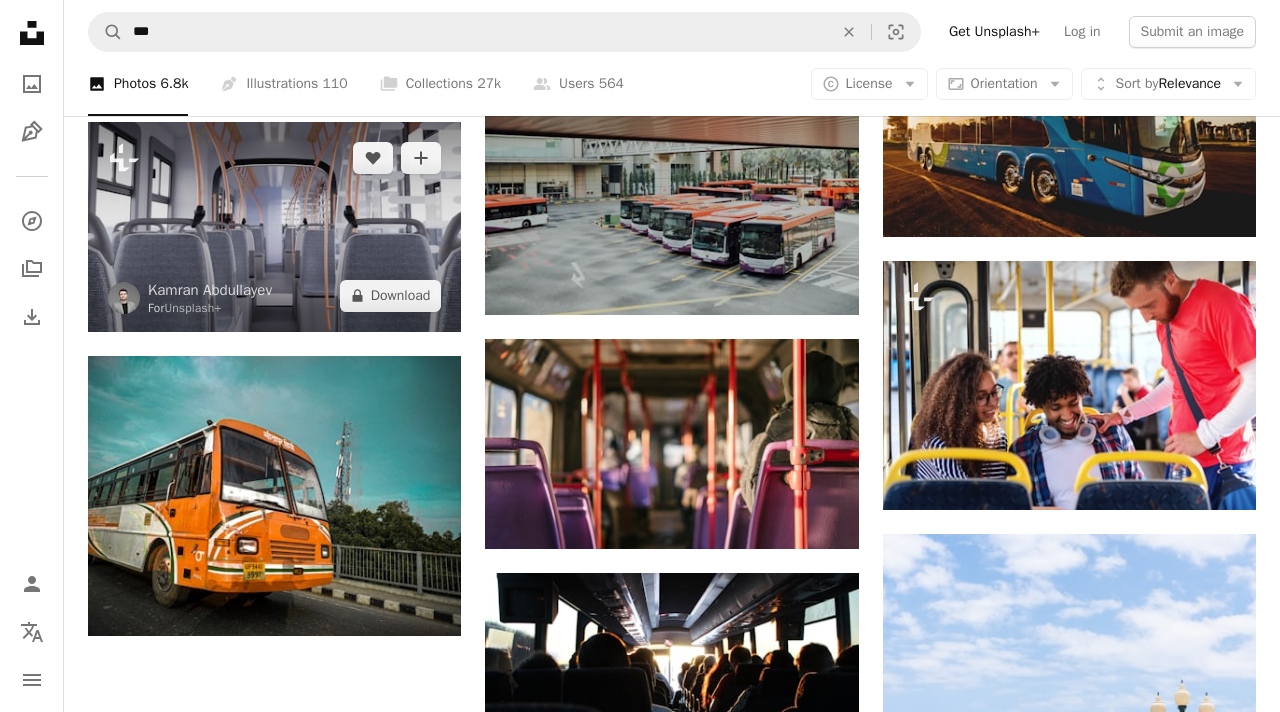 click at bounding box center (274, 227) 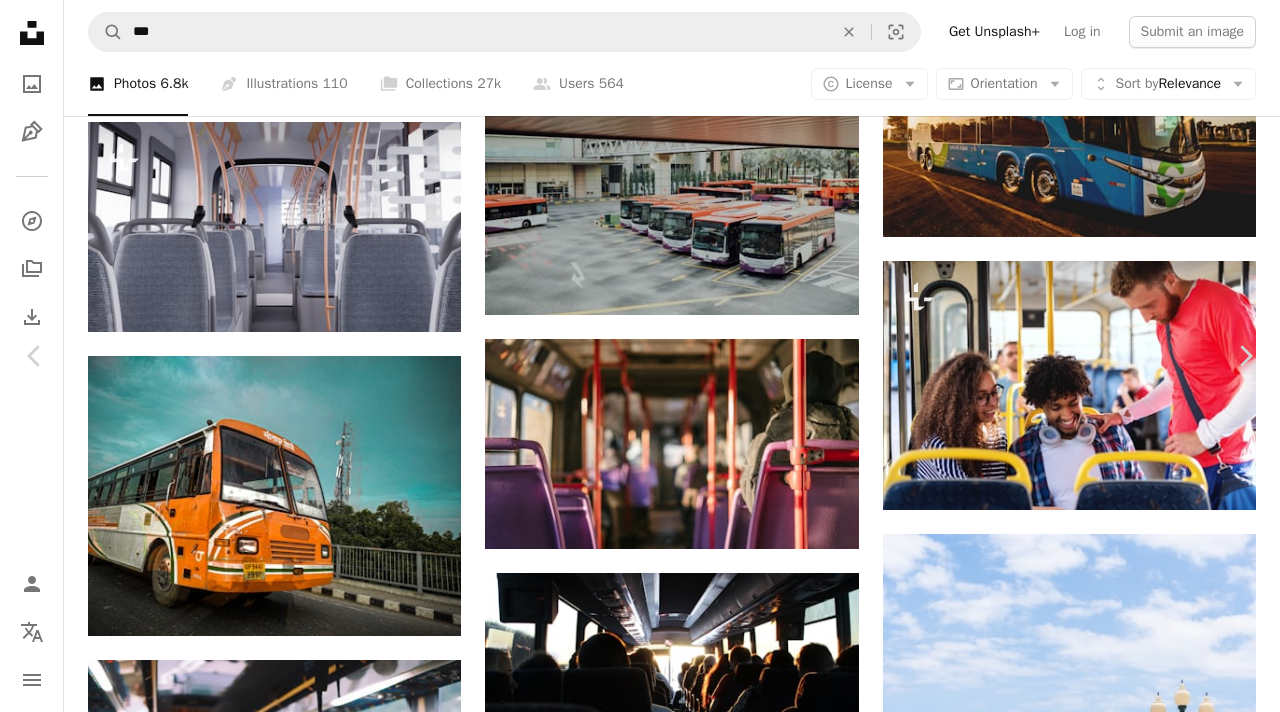 click on "A lock   Download" at bounding box center [1119, 4584] 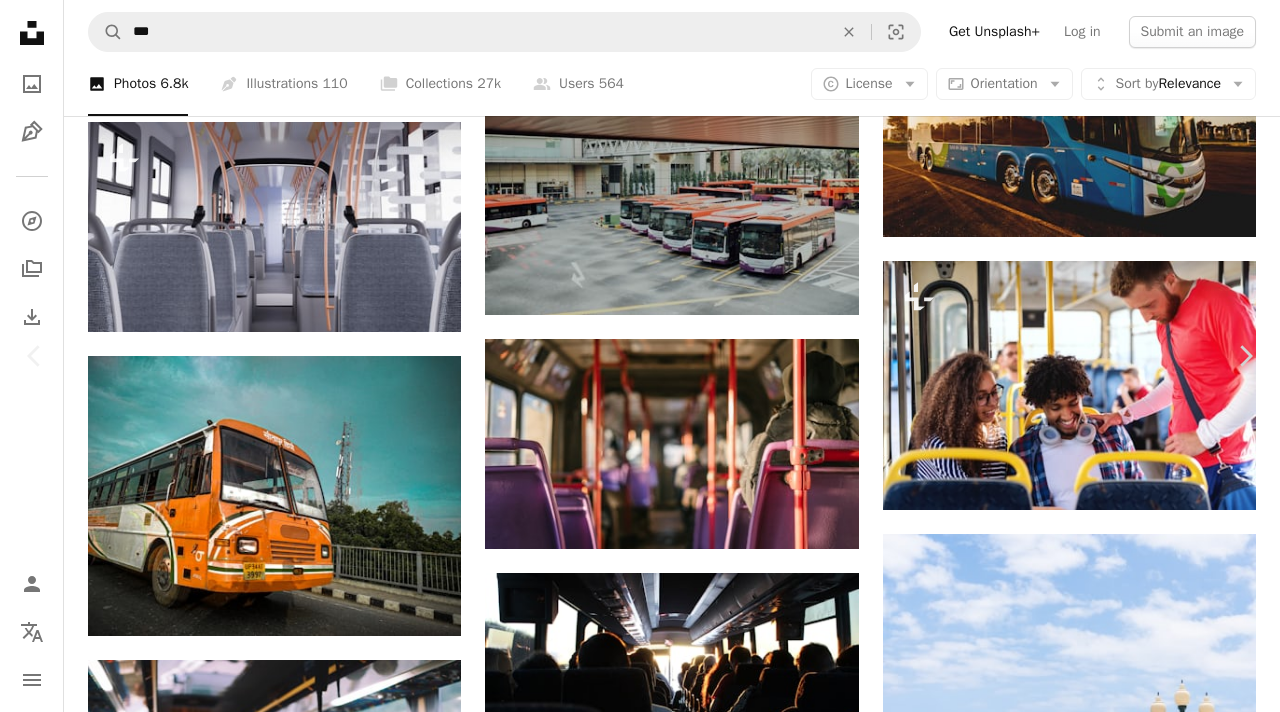 scroll, scrollTop: 1334, scrollLeft: 0, axis: vertical 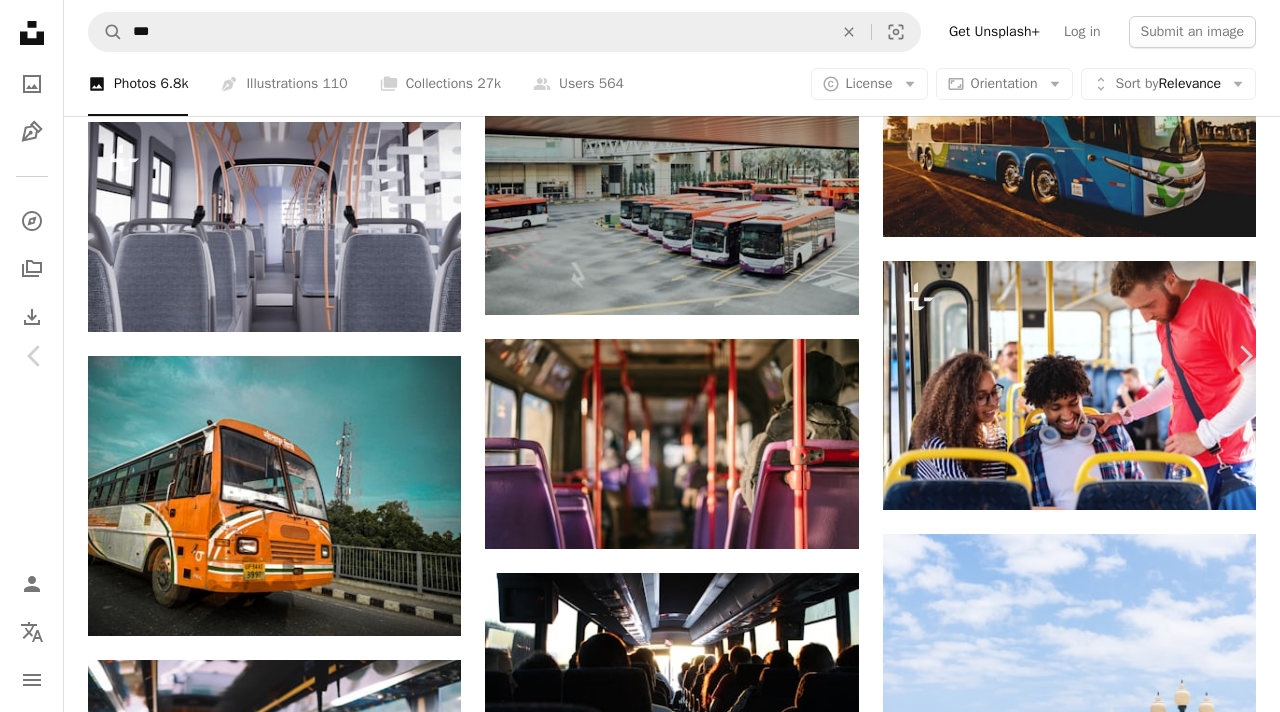 click on "An X shape Chevron left Chevron right [FIRST] [LAST] For  Unsplash+ A heart A plus sign Edit image   Plus sign for Unsplash+ A lock   Download Zoom in A forward-right arrow Share More Actions Calendar outlined Published on  February 20, 2023 Safety Licensed under the  Unsplash+ License wallpaper background iphone wallpaper laptop wallpaper 4K Images full hd wallpaper full screen wallpaper screensaver bus 3d render digital image render coach school bus public transport imac wallpaper bus ride Free images From this series Chevron right Plus sign for Unsplash+ Plus sign for Unsplash+ Plus sign for Unsplash+ Plus sign for Unsplash+ Plus sign for Unsplash+ Plus sign for Unsplash+ Plus sign for Unsplash+ Plus sign for Unsplash+ Plus sign for Unsplash+ Plus sign for Unsplash+ Related images Plus sign for Unsplash+ A heart A plus sign [FIRST] [LAST] For  Unsplash+ A lock   Download Plus sign for Unsplash+ A heart A plus sign Getty Images For  Unsplash+ A lock   Download Plus sign for Unsplash+ A heart A plus sign" at bounding box center (640, 4893) 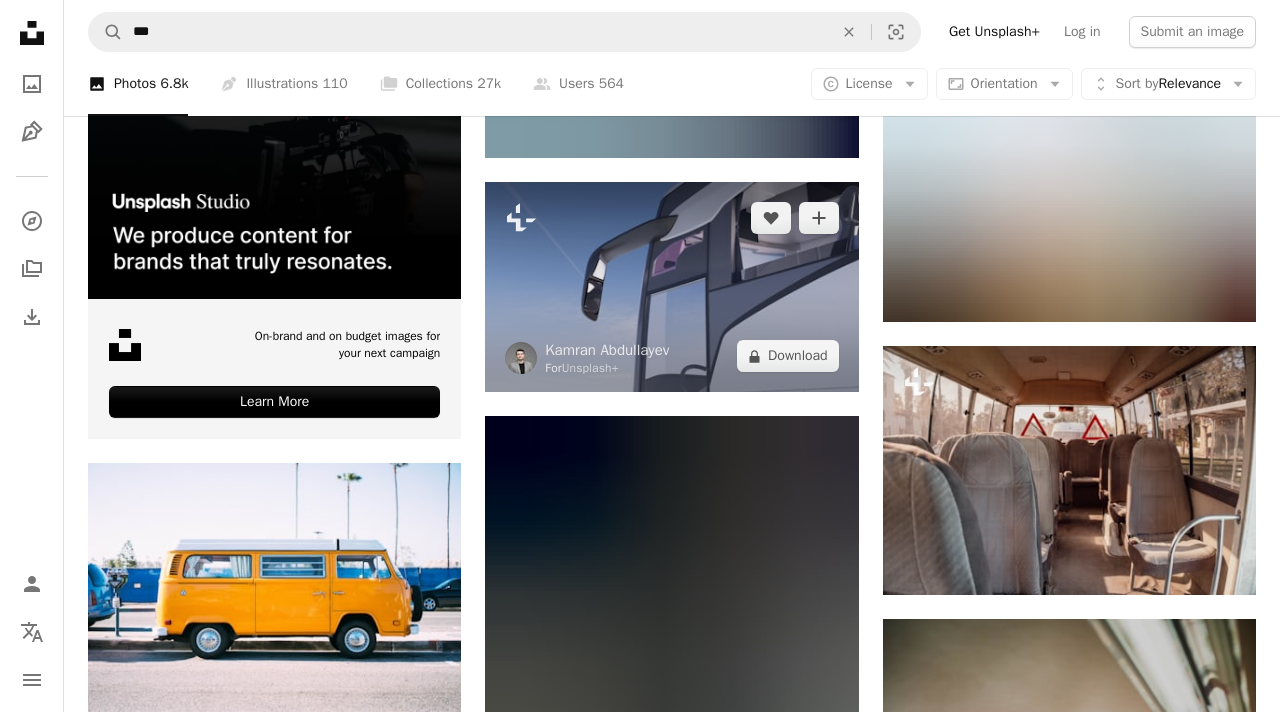 scroll, scrollTop: 3636, scrollLeft: 0, axis: vertical 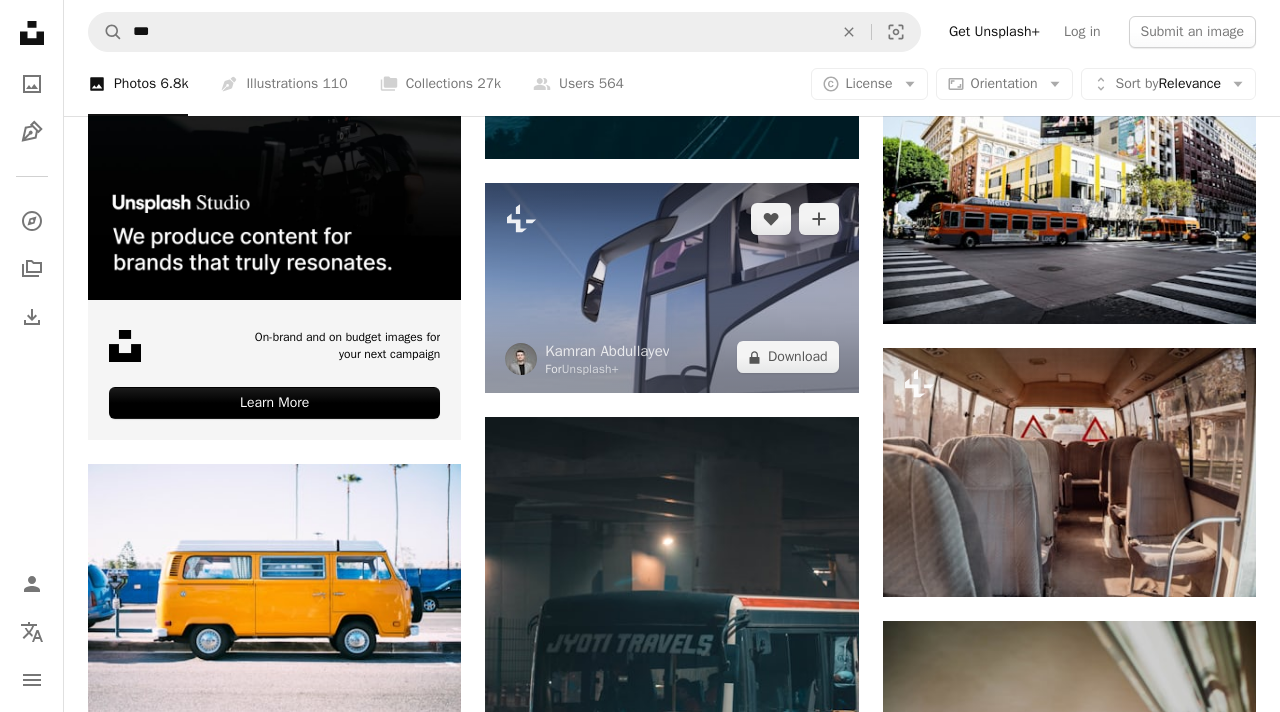 click at bounding box center [671, 288] 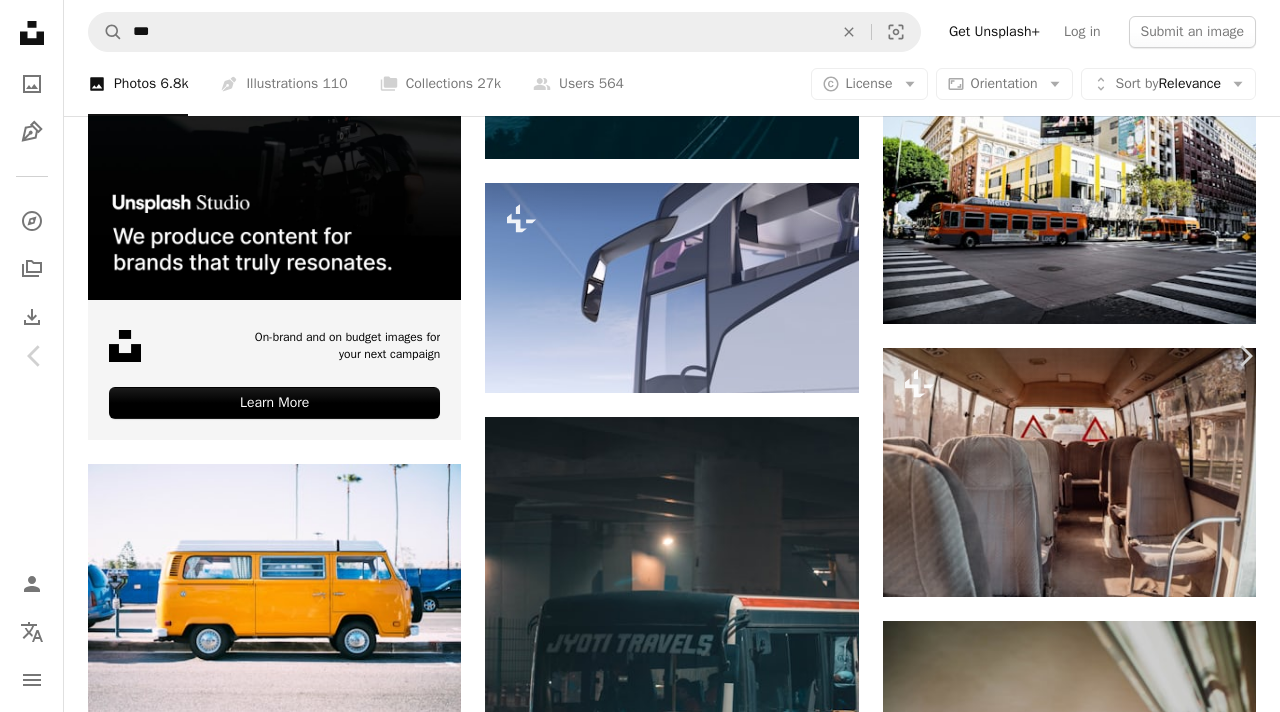 scroll, scrollTop: 963, scrollLeft: 0, axis: vertical 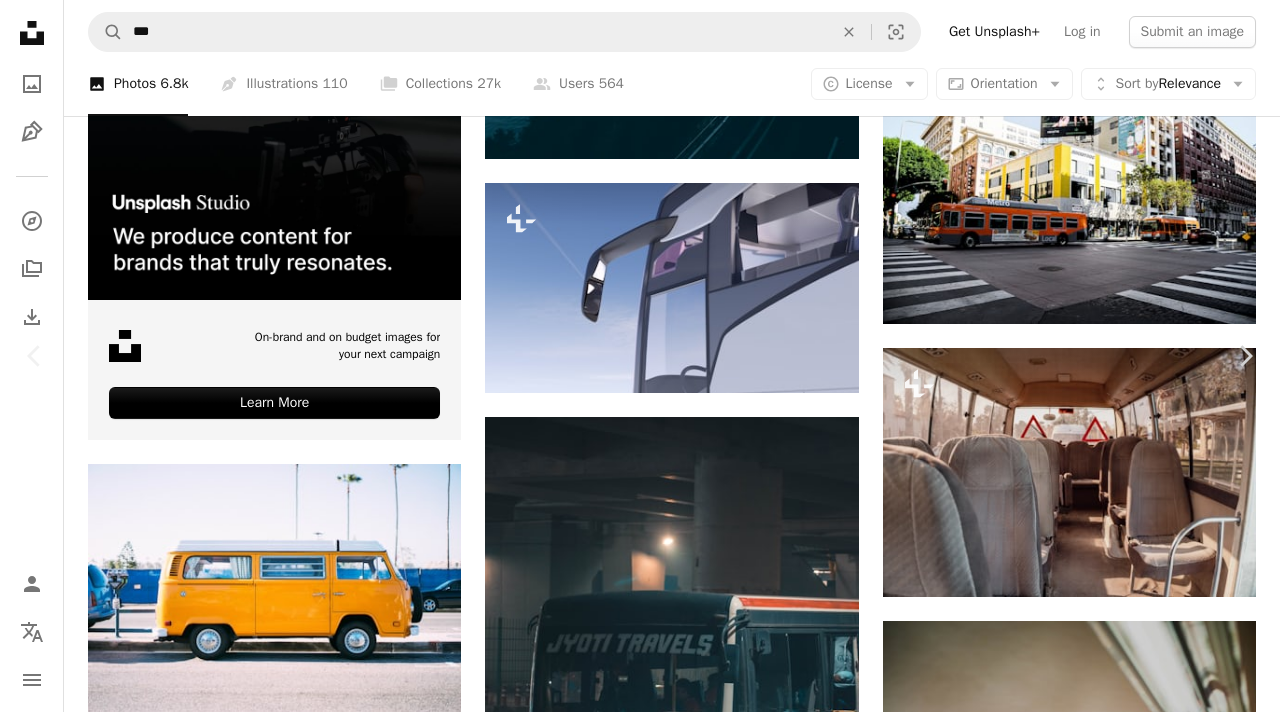 click at bounding box center [632, 3533] 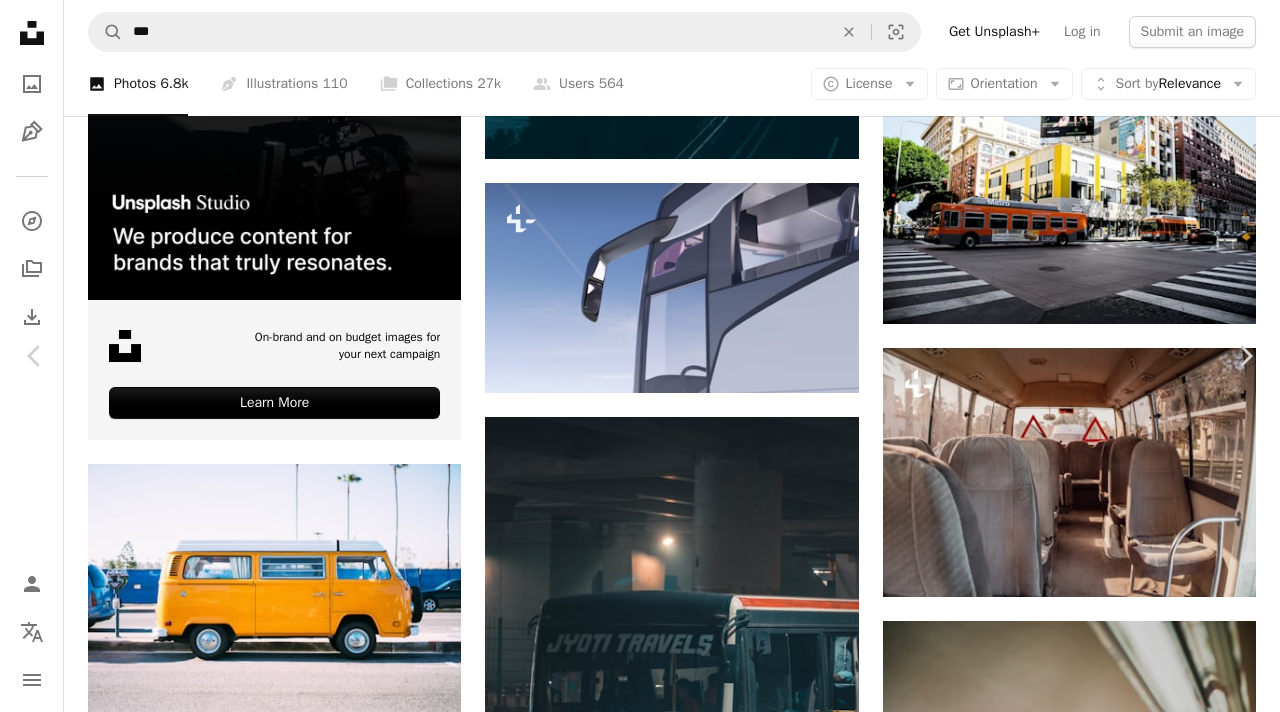 scroll, scrollTop: 937, scrollLeft: 0, axis: vertical 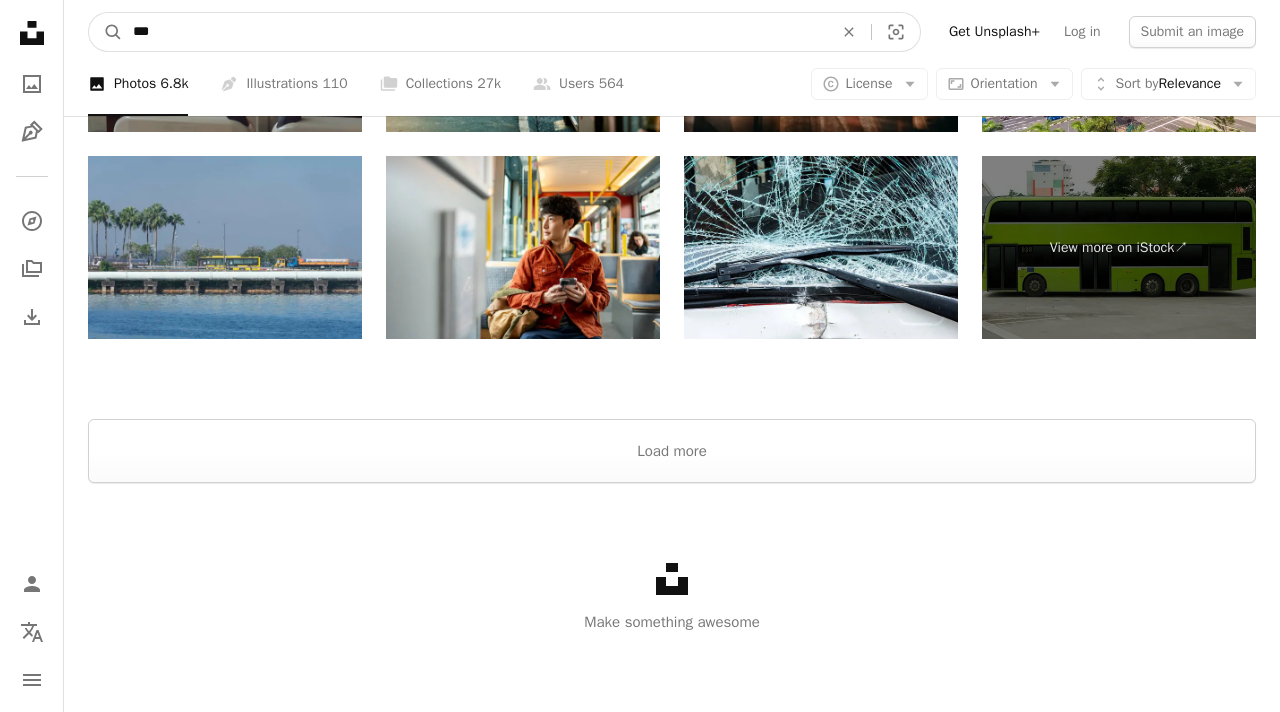 click on "***" at bounding box center [475, 32] 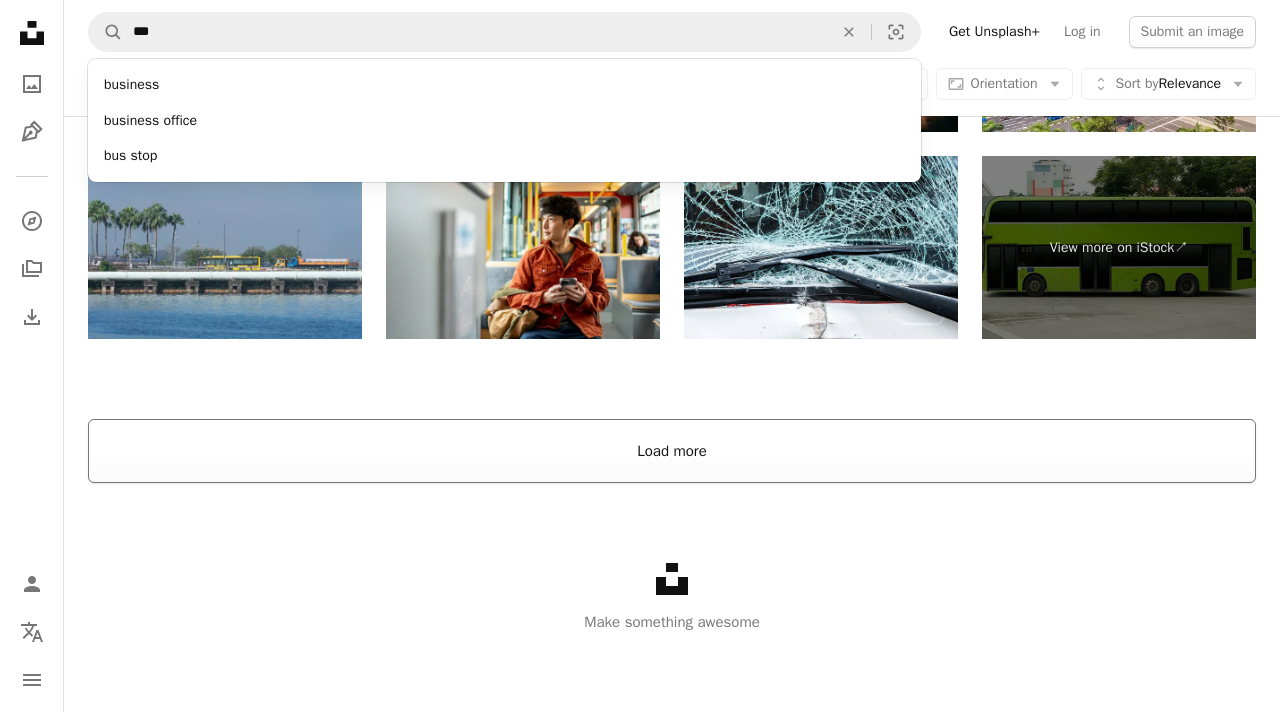 click on "Load more" at bounding box center (672, 451) 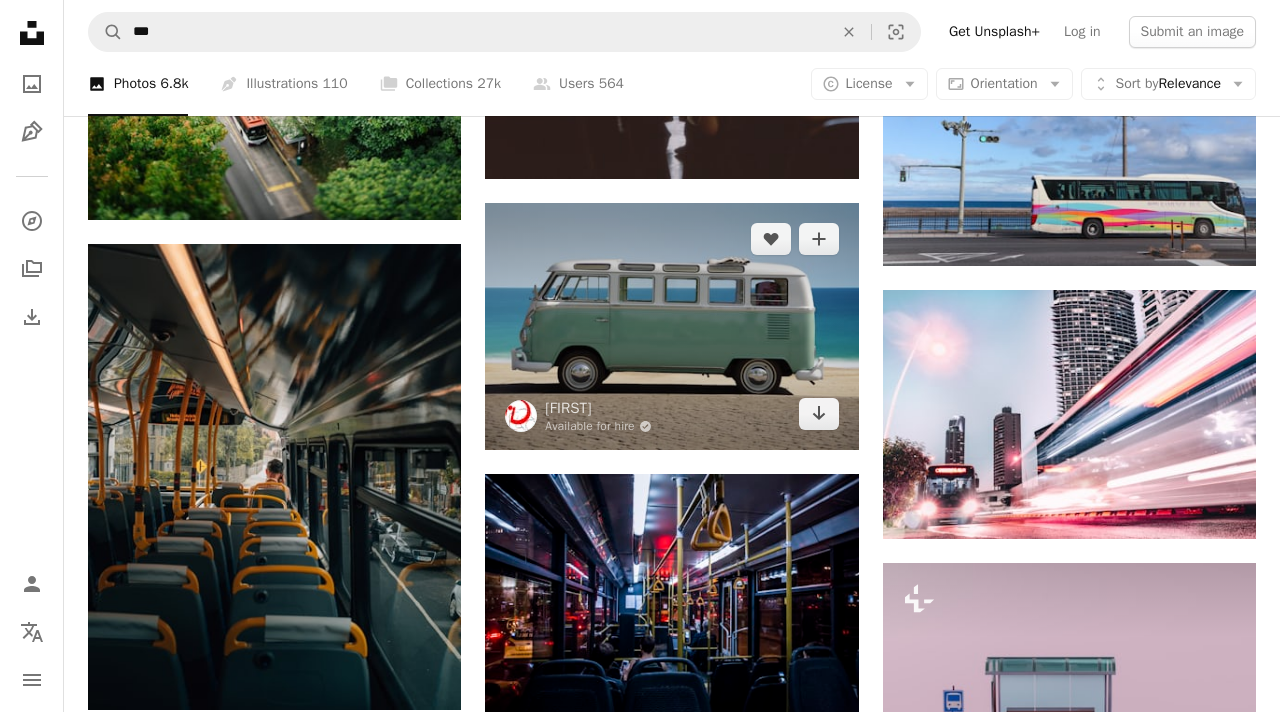 scroll, scrollTop: 6036, scrollLeft: 0, axis: vertical 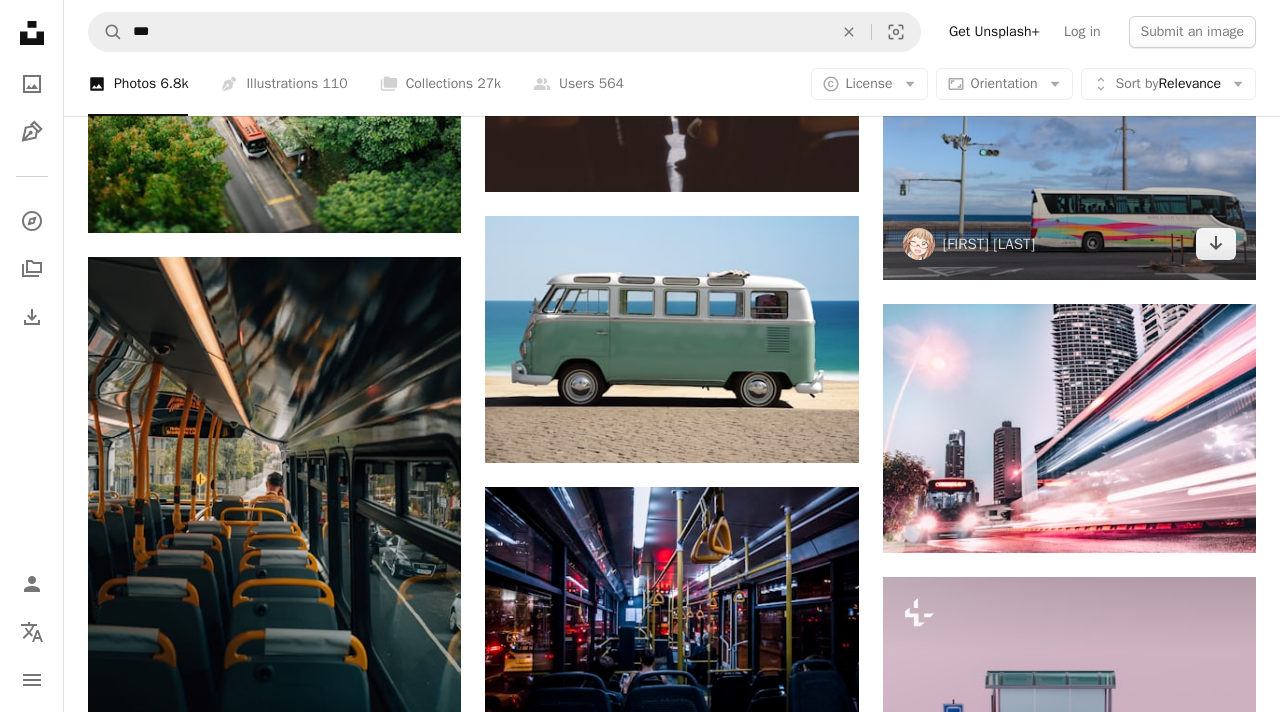 click at bounding box center [1069, 154] 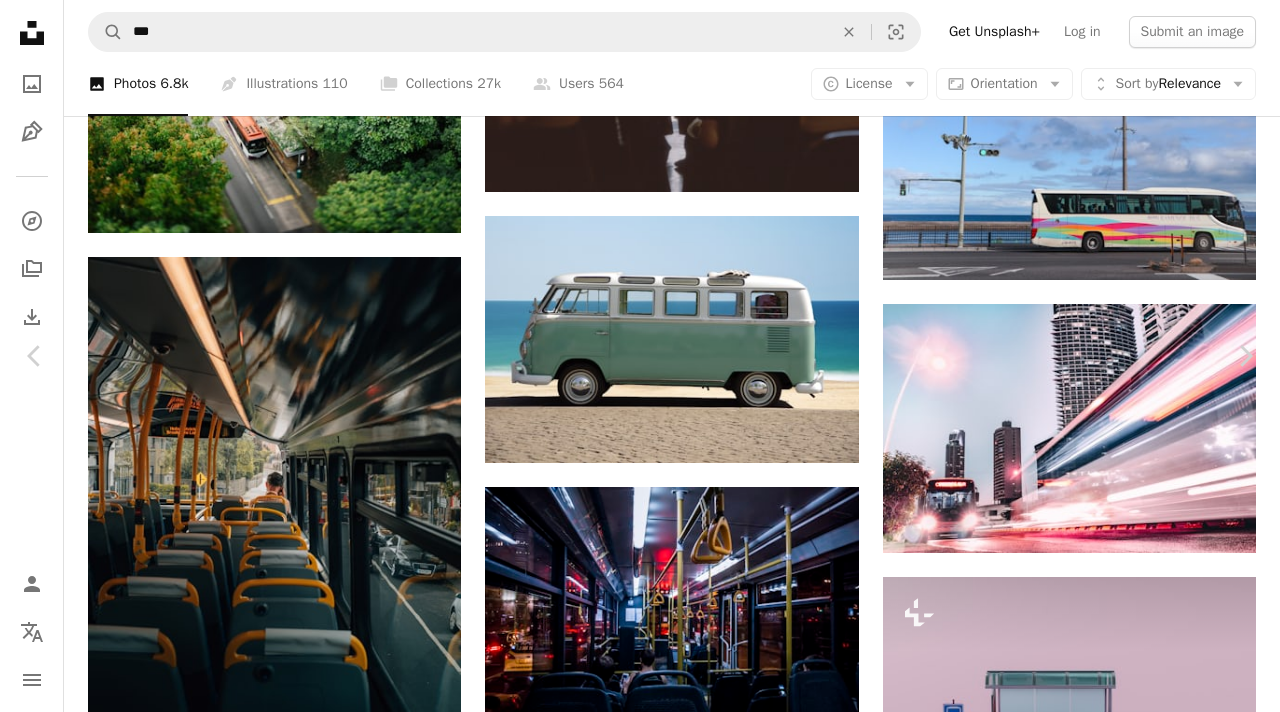 click on "Download free" at bounding box center (1081, 4366) 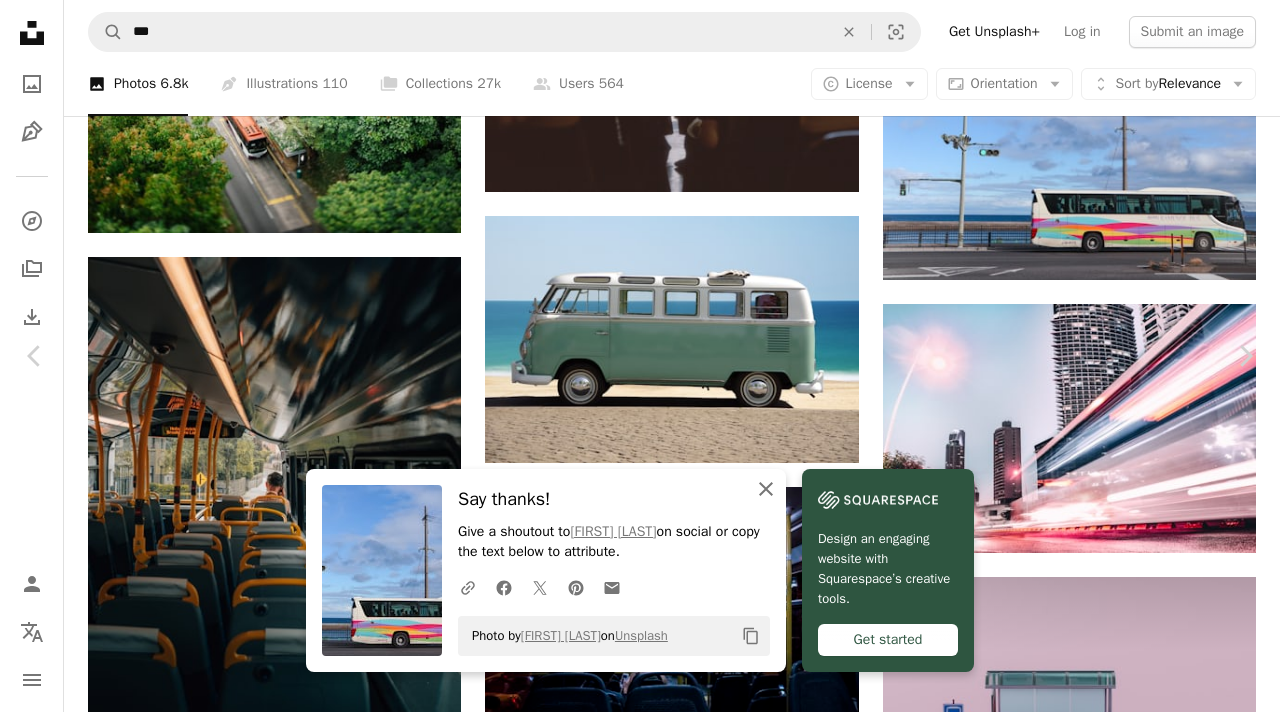 click on "An X shape" 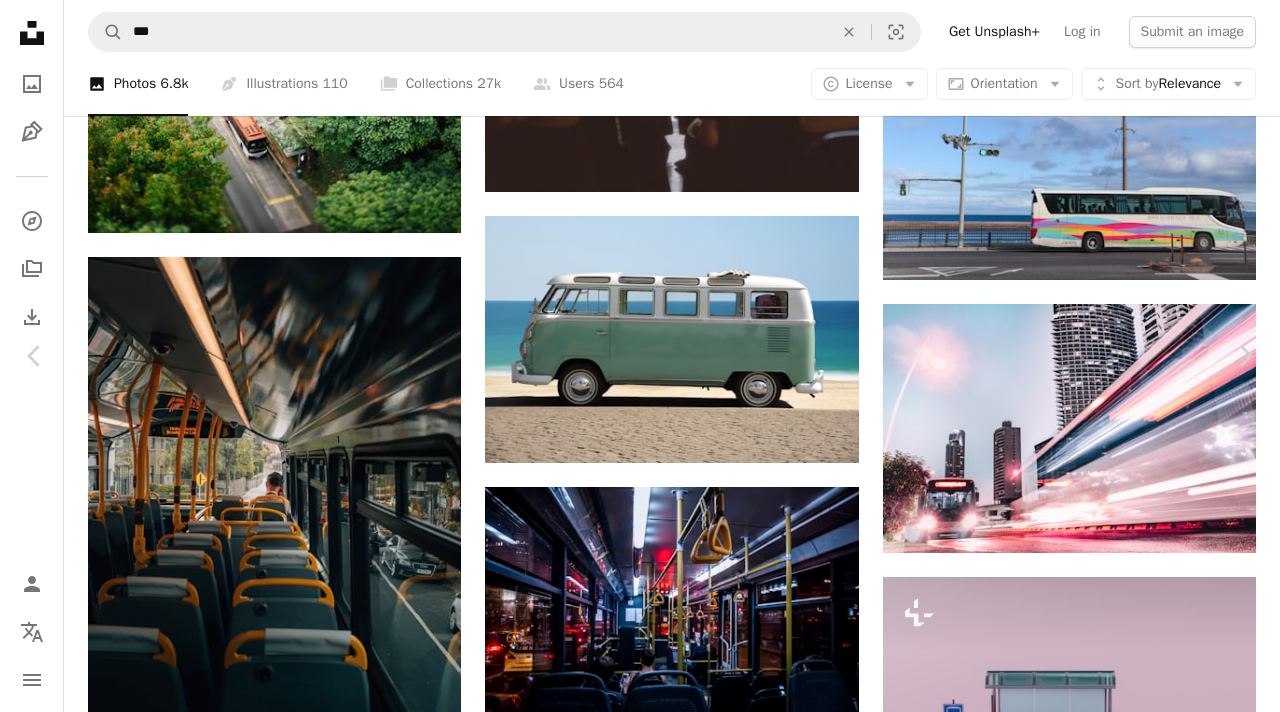click on "Download free" at bounding box center (1081, 4366) 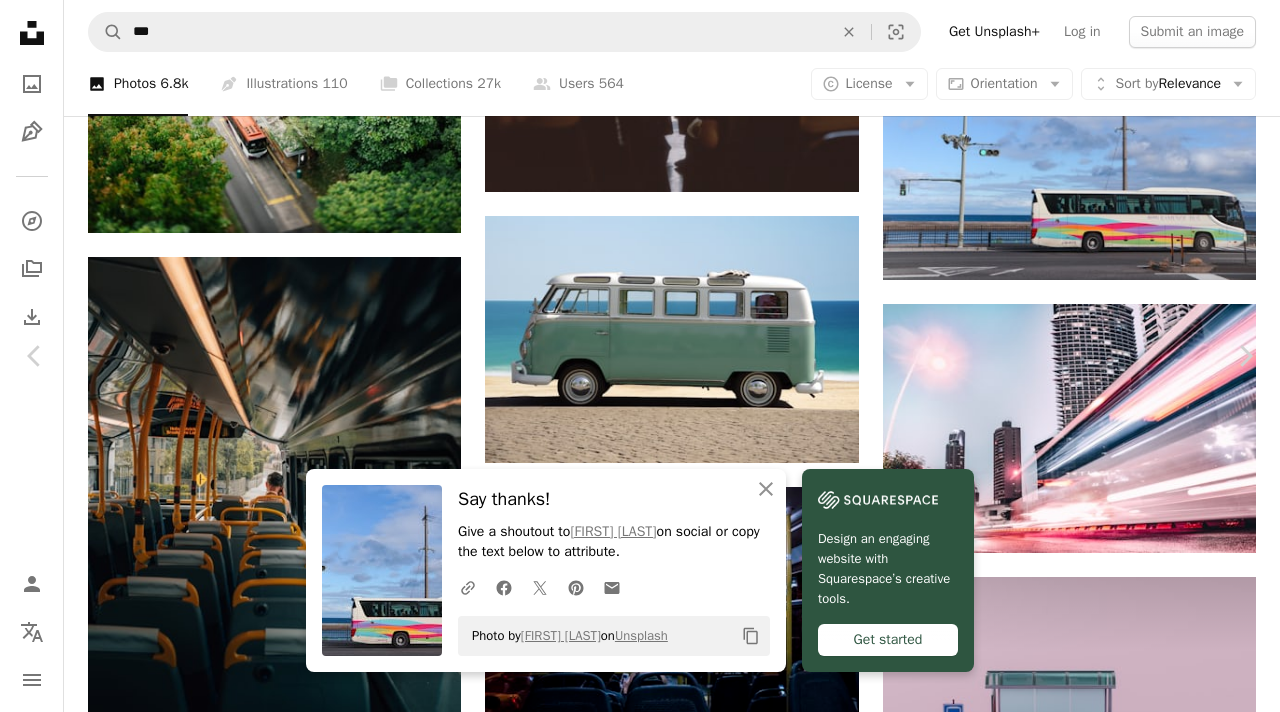 click on "An X shape Chevron left Chevron right An X shape Close Say thanks! Give a shoutout to [PERSON] on social or copy the text below to attribute. A URL sharing icon (chains) Facebook icon X (formerly Twitter) icon Pinterest icon An envelope Photo by [PERSON] on Unsplash Copy content Design an engaging website with Squarespace’s creative tools. Get started [PERSON] de_momo A heart A plus sign Edit image Plus sign for Unsplash+ Download free Chevron down Zoom in Views 28,942 Downloads 428 A forward-right arrow Share Info icon Info More Actions Bridge at the end of Sakai River, [CITY] A map marker [CITY], 오이타현 일본 Calendar outlined Published on February 24, [YEAR] Camera Canon, EOS M5 Safety Free to use under the Unsplash License travel japan sea road bridge bus traffic human light vehicle machine traffic light wheel utility pole [CITY] Backgrounds Browse premium related images on iStock | Save 20% with code UNSPLASH20 View more on iStock ↗ Related images A heart A plus sign JinHui CHEN" at bounding box center (640, 4675) 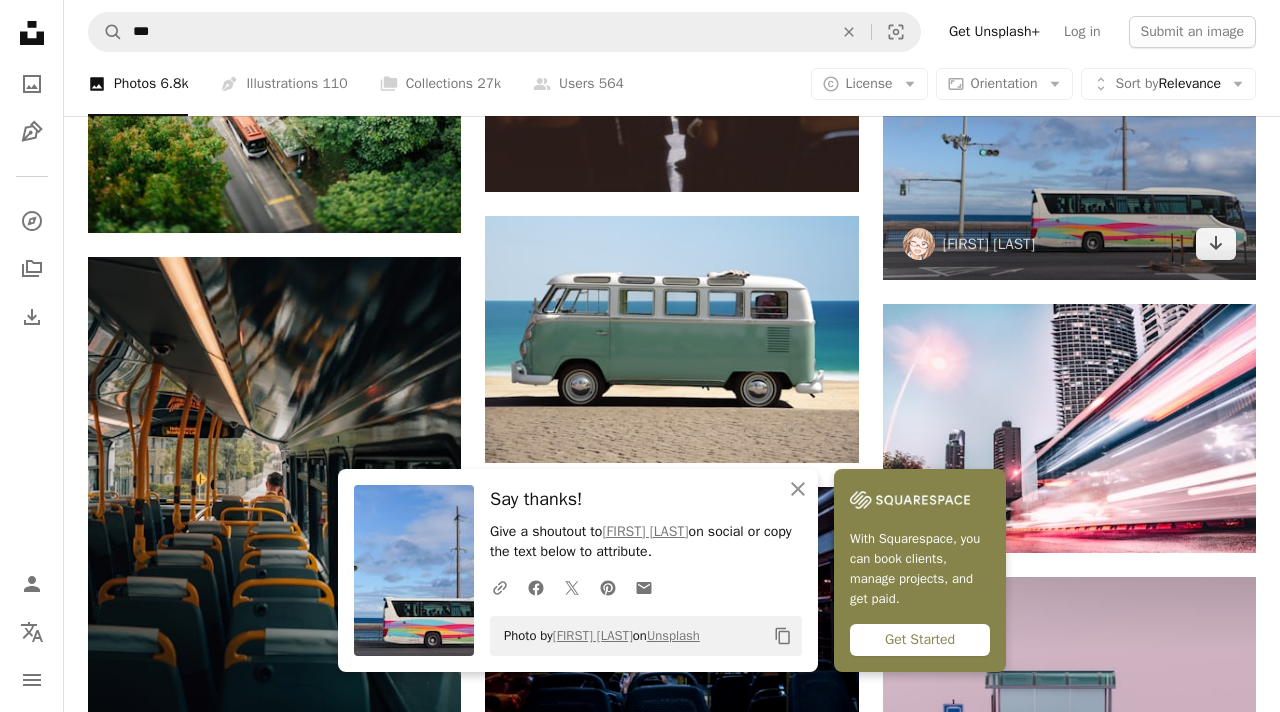 click at bounding box center [1069, 154] 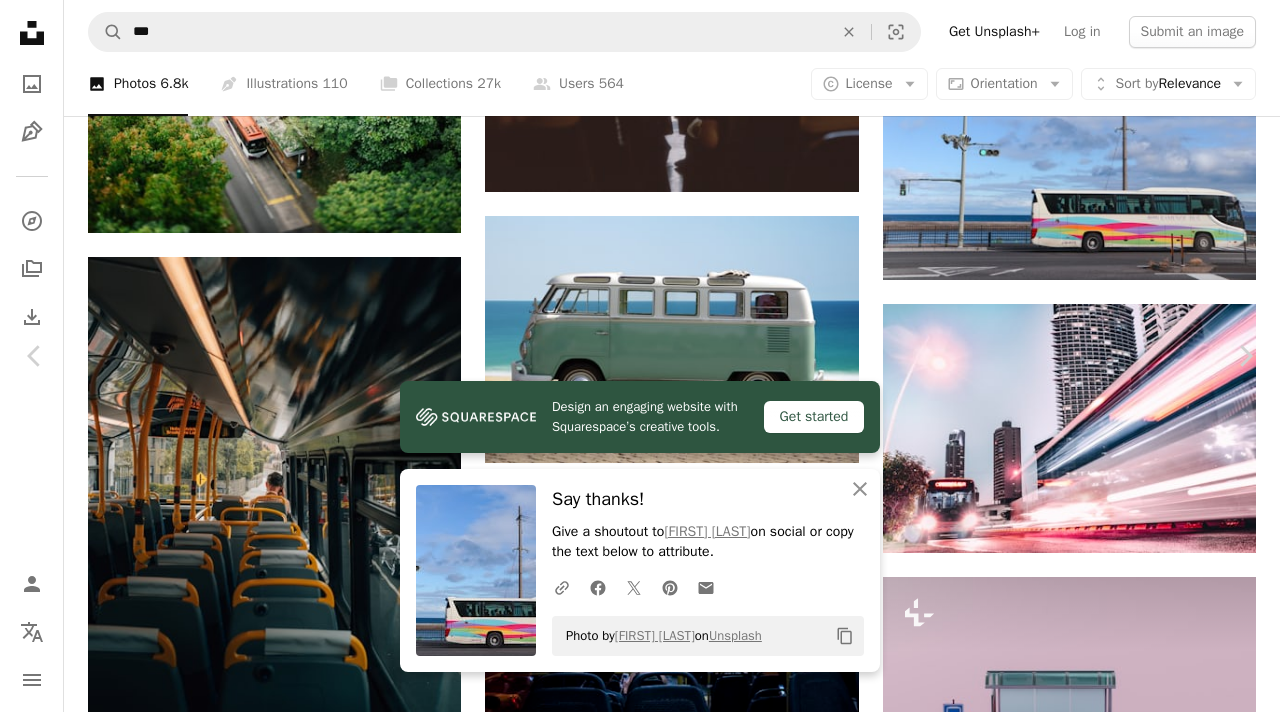 scroll, scrollTop: 3347, scrollLeft: 0, axis: vertical 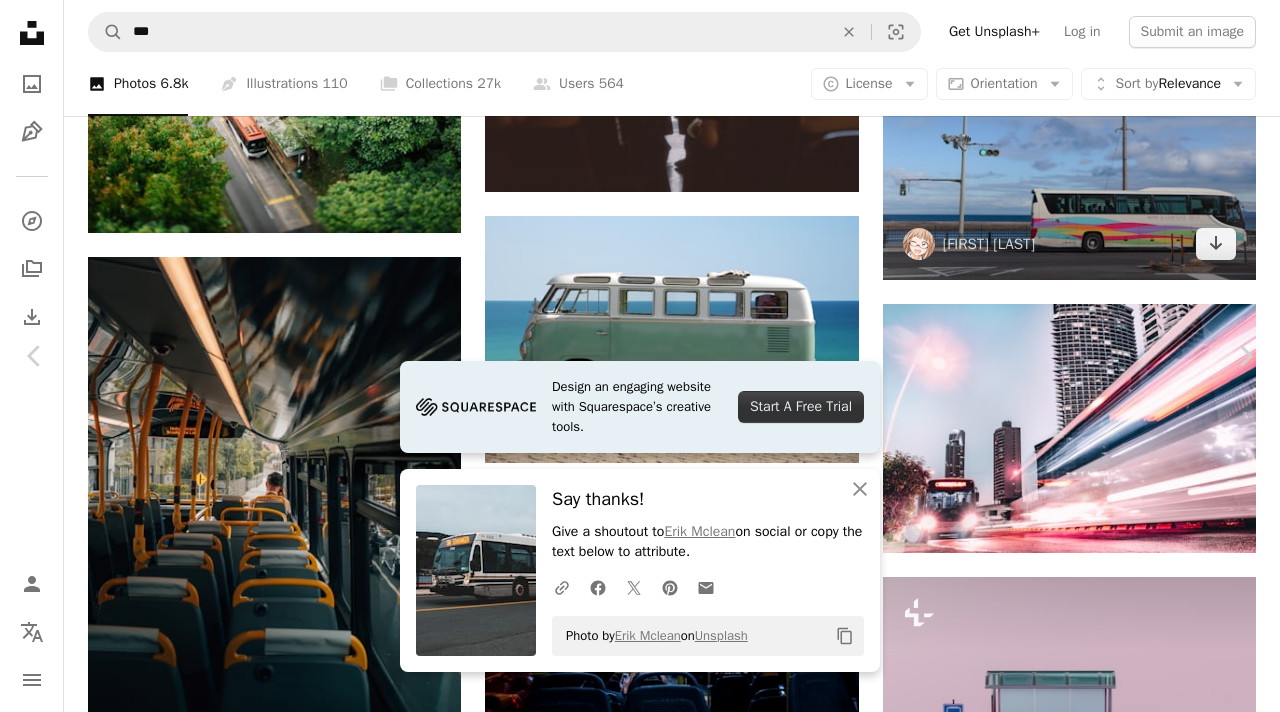 click on "An X shape Chevron left Chevron right Design an engaging website with Squarespace’s creative tools. Start A Free Trial An X shape Close Say thanks! Give a shoutout to  [FIRST] [LAST]  on social or copy the text below to attribute. A URL sharing icon (chains) Facebook icon X (formerly Twitter) icon Pinterest icon An envelope Photo by  [FIRST] [LAST]  on  Unsplash
Copy content [FIRST] [LAST] Available for hire A checkmark inside of a circle A heart A plus sign Edit image   Plus sign for Unsplash+ Download free Chevron down Zoom in Views 6,780 Downloads 78 A forward-right arrow Share Info icon Info More Actions Calendar outlined Published on  September 28, 2020 Camera Canon, EOS 6D Safety Free to use under the  Unsplash License grey vehicle bus transportation tour bus Public domain images Browse premium related images on iStock  |  Save 20% with code UNSPLASH20 View more on iStock  ↗ Related images A heart A plus sign [FIRST] [LAST] Available for hire A checkmark inside of a circle Arrow pointing down For" at bounding box center (640, 4675) 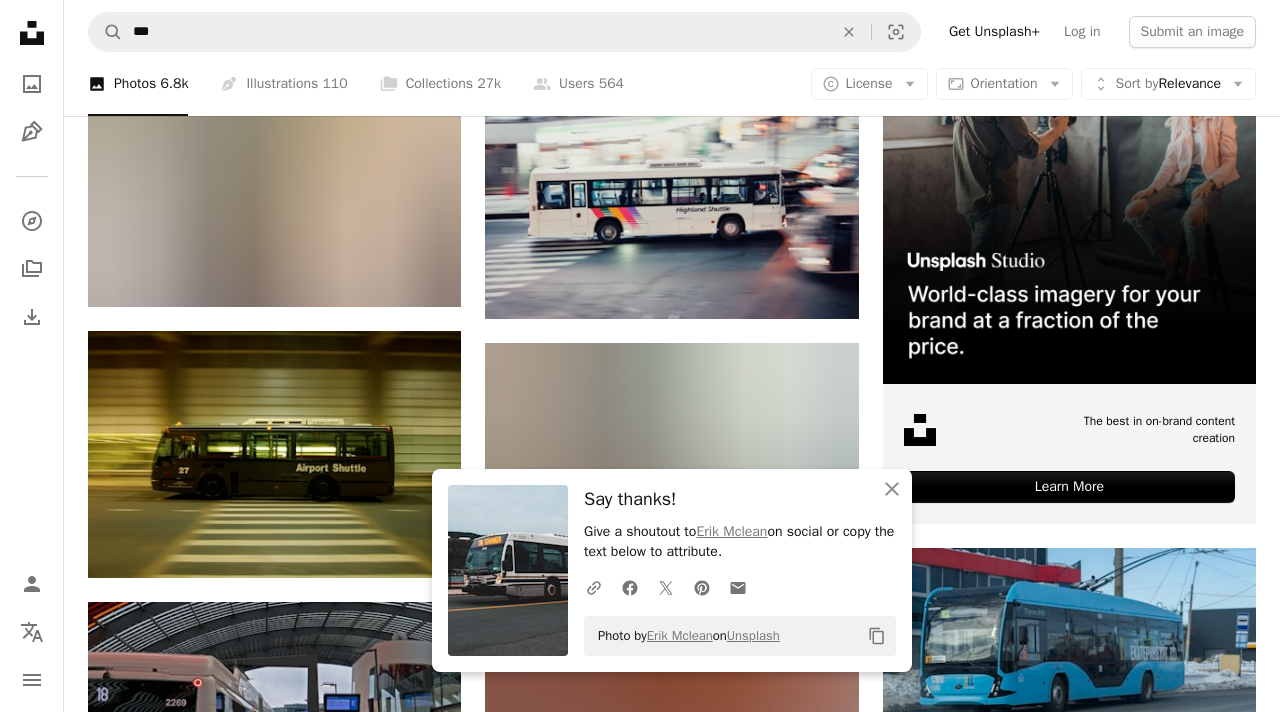 scroll, scrollTop: 6998, scrollLeft: 0, axis: vertical 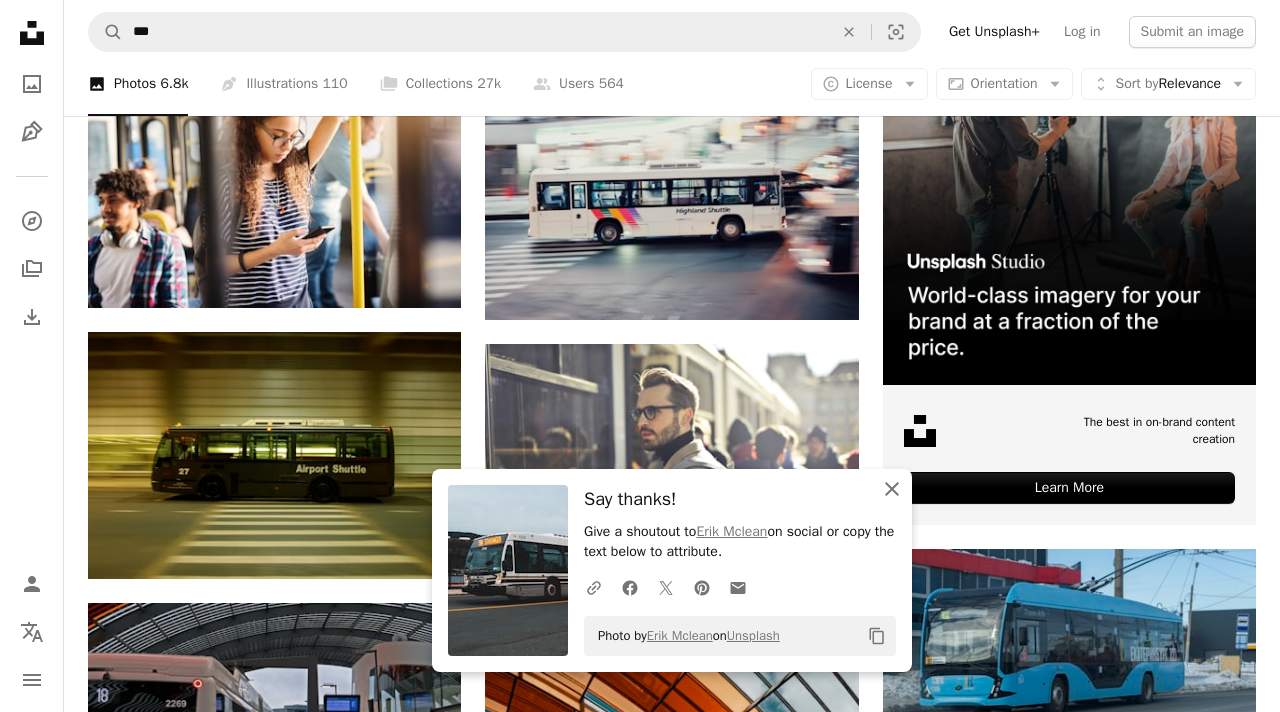 click on "An X shape" 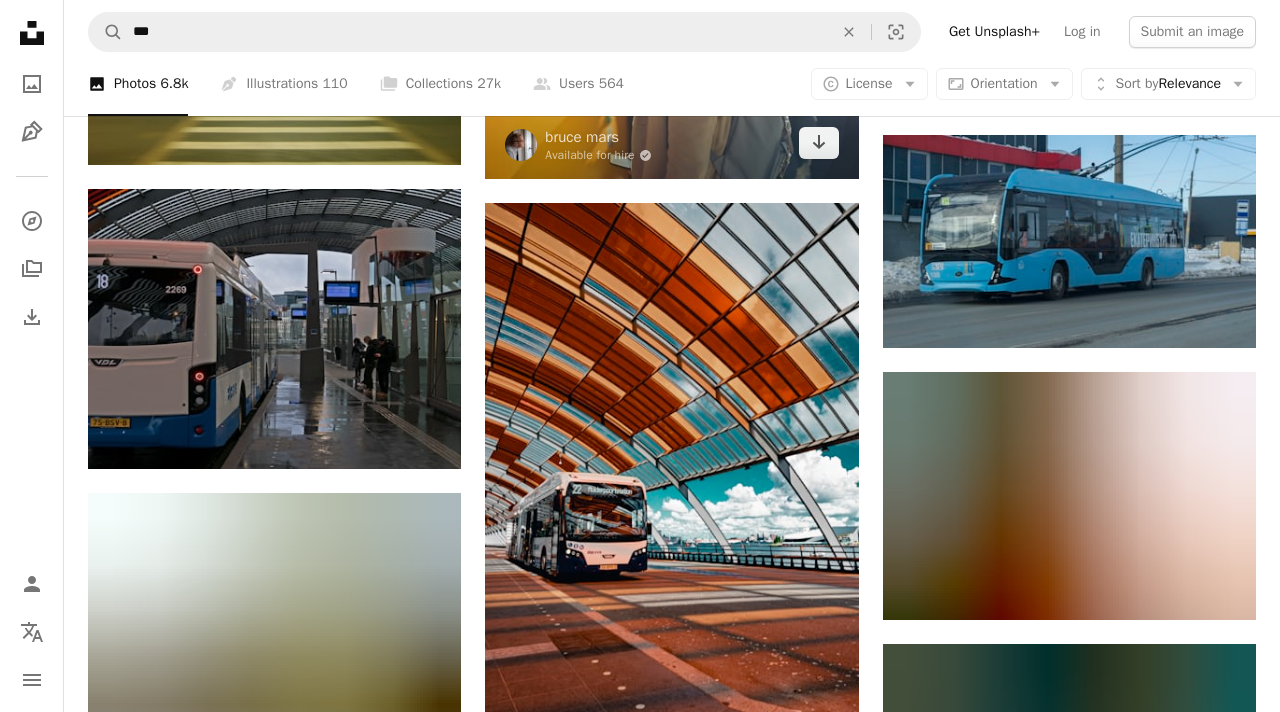 scroll, scrollTop: 7422, scrollLeft: 0, axis: vertical 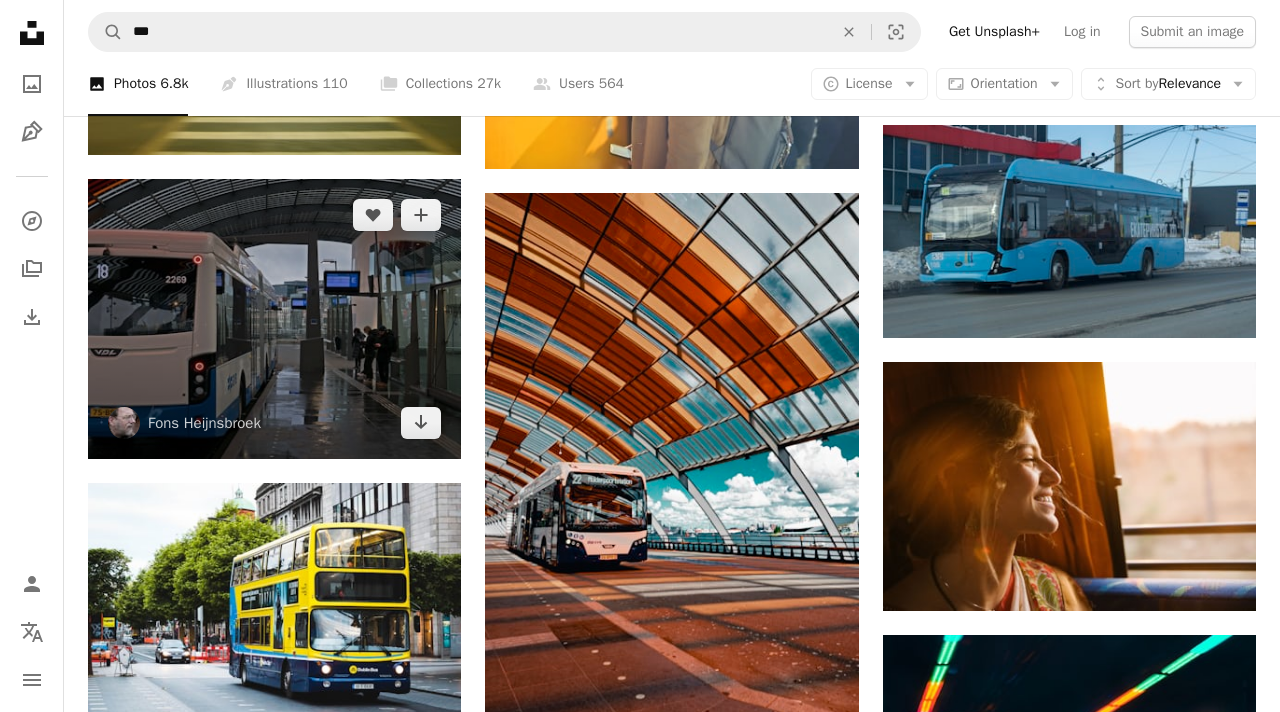 click at bounding box center [274, 319] 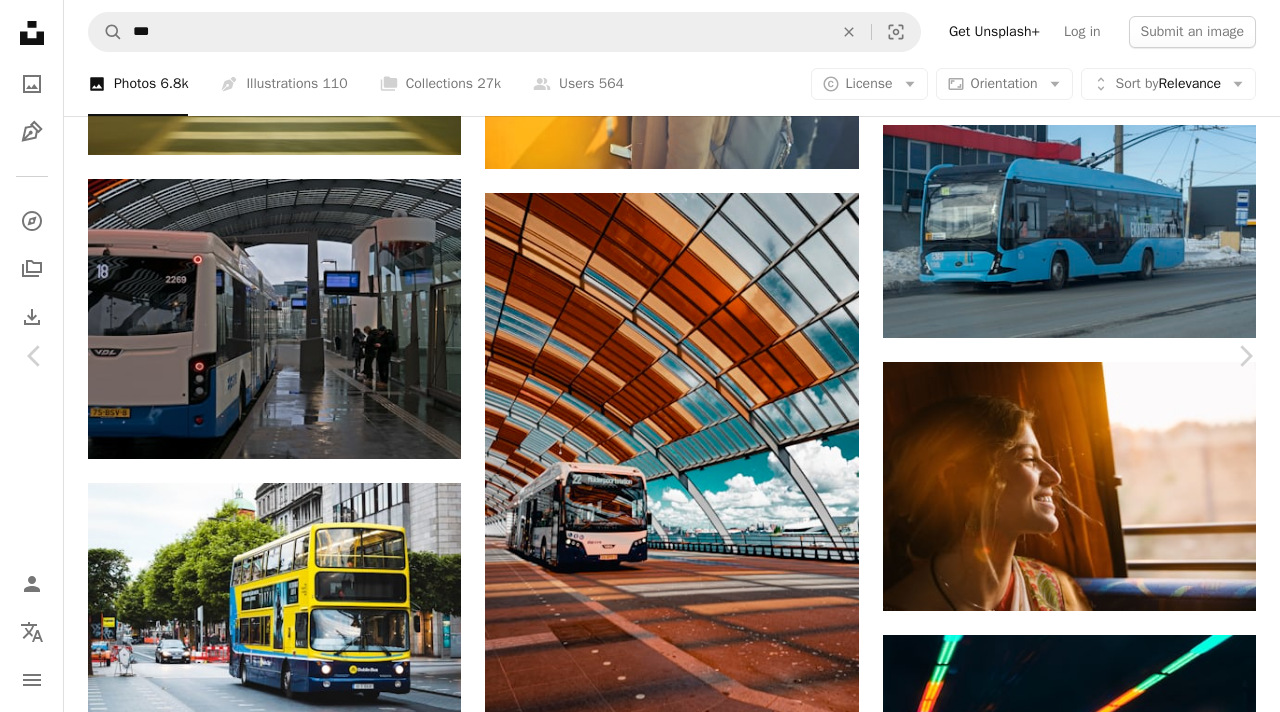 click on "An X shape Chevron left Chevron right [FIRST] [LAST] [EMAIL] A heart A plus sign Edit image   Plus sign for Unsplash+ Download free Chevron down Zoom in Views 223,939 Downloads 1,634 A forward-right arrow Share Info icon Info More Actions Photo of people, waiting on the bus stop at Central Station Amsterdam. A view under the large glass station roof over the wet tile platform. Some people are waiting and apping. It is a rainy day in Januari, 2023: Dutch gray weather. Street photography of Dutch public transport in free images of The Netherlands - free download photo by [FIRST] [LAST]. Read more A map marker Central Station, Amsterdam, Netherlands Calendar outlined Published on  May 31, 2023 Camera Panasonic, DMC-LX100 Safety Free to use under the  Unsplash License free images building city people pattern grey bus amsterdam street photography light background roof modern architecture bus stop modern building public transport reflections light reflection building roof people waiting" at bounding box center (640, 3289) 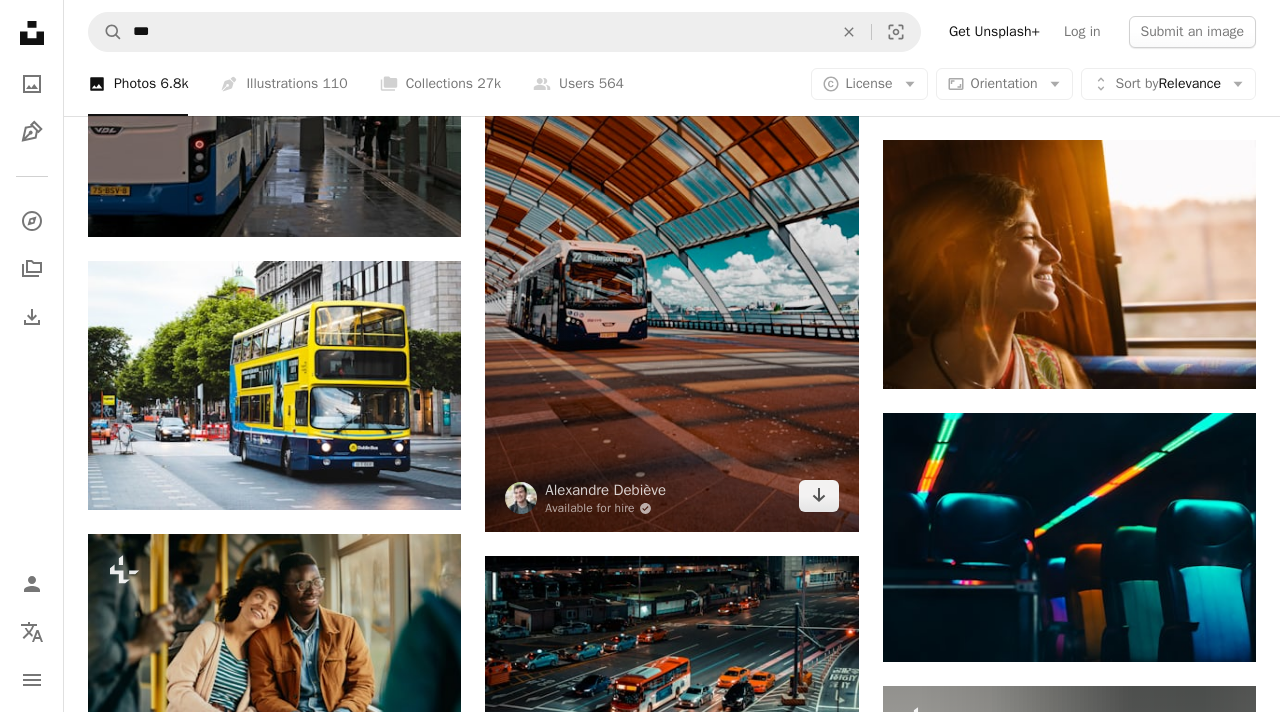 scroll, scrollTop: 7590, scrollLeft: 0, axis: vertical 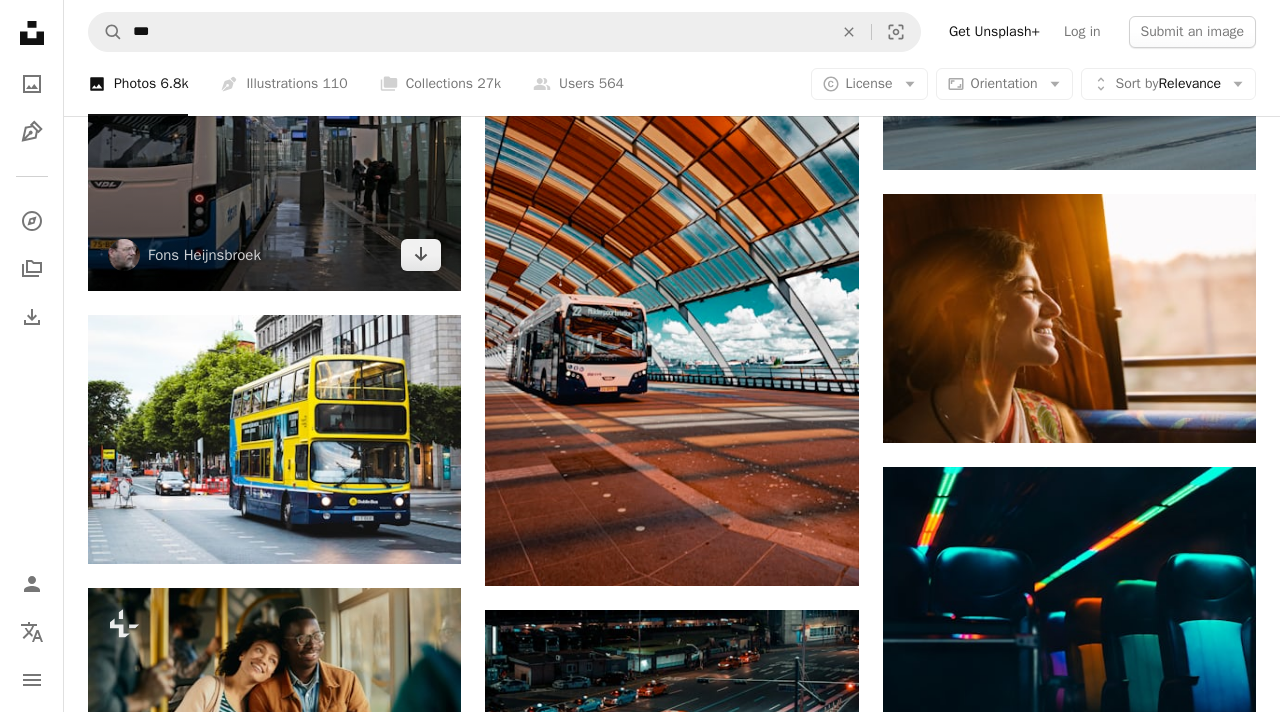 click at bounding box center (274, 151) 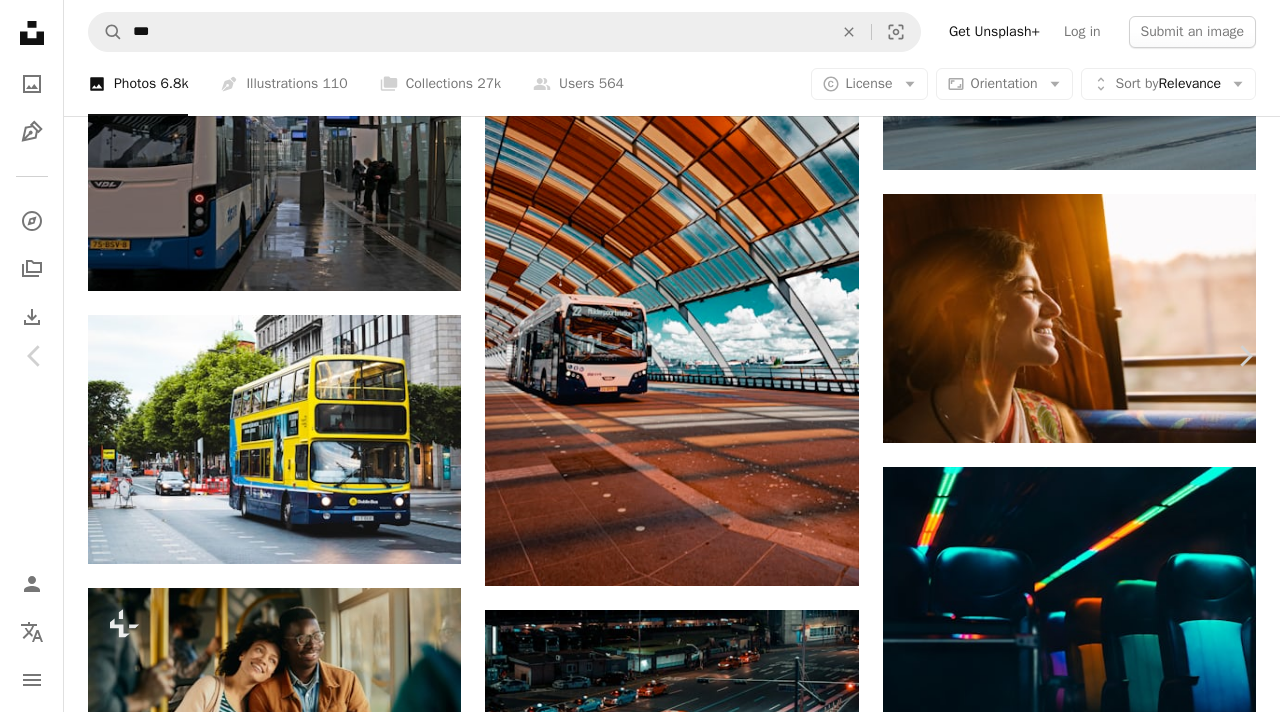 scroll, scrollTop: 0, scrollLeft: 0, axis: both 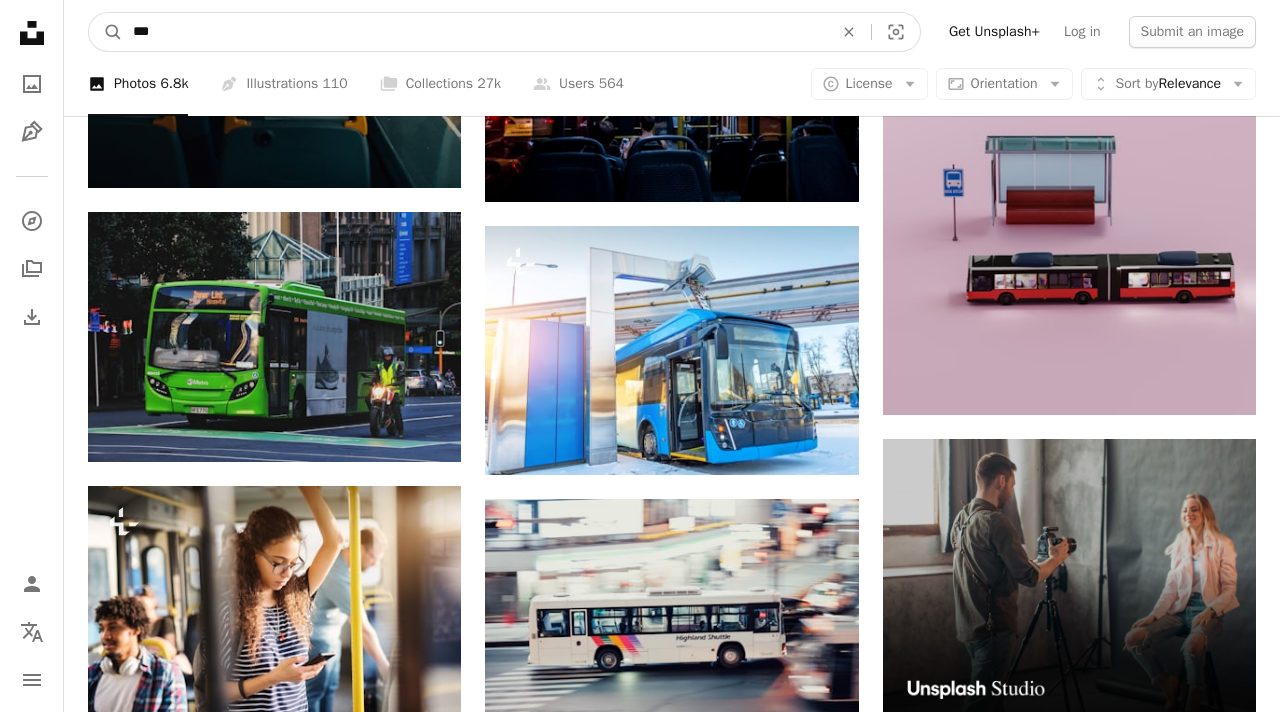 click on "***" at bounding box center (475, 32) 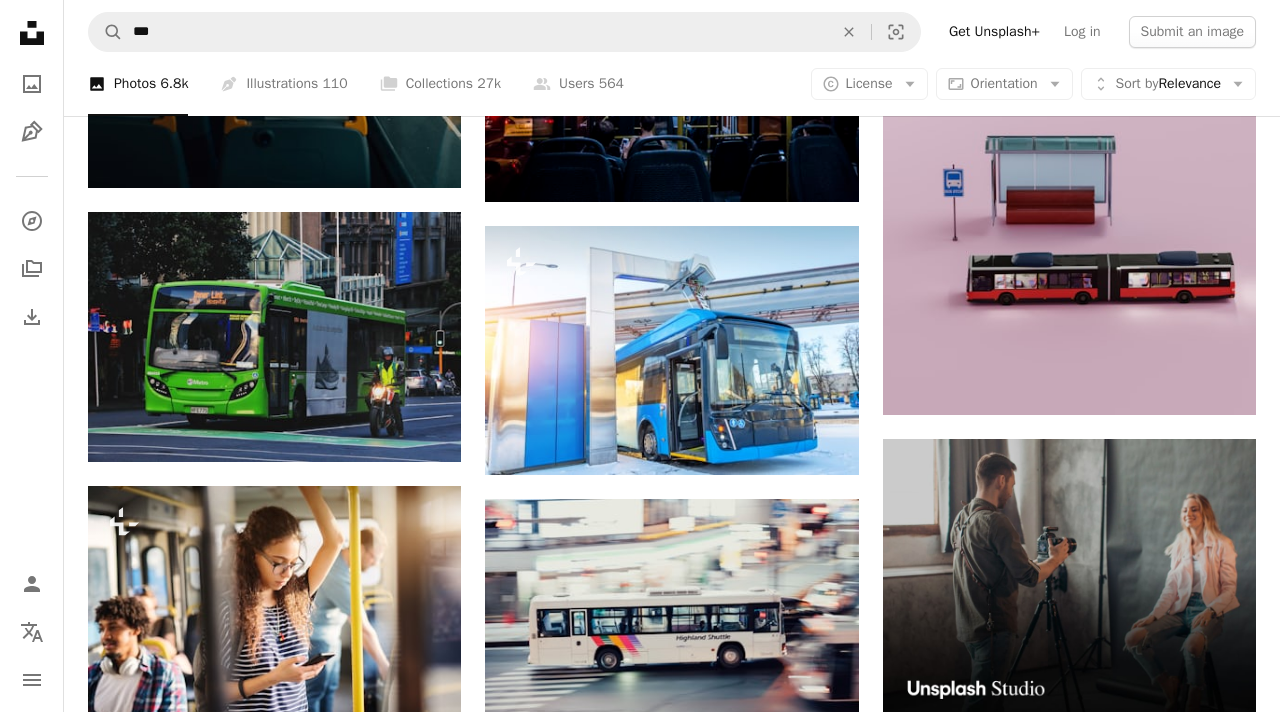 click on "A photo Photos   6.8k Pen Tool Illustrations   110 A stack of folders Collections   27k A group of people Users   564 A copyright icon © License Arrow down Aspect ratio Orientation Arrow down Unfold Sort by  Relevance Arrow down Filters Filters" at bounding box center (672, 84) 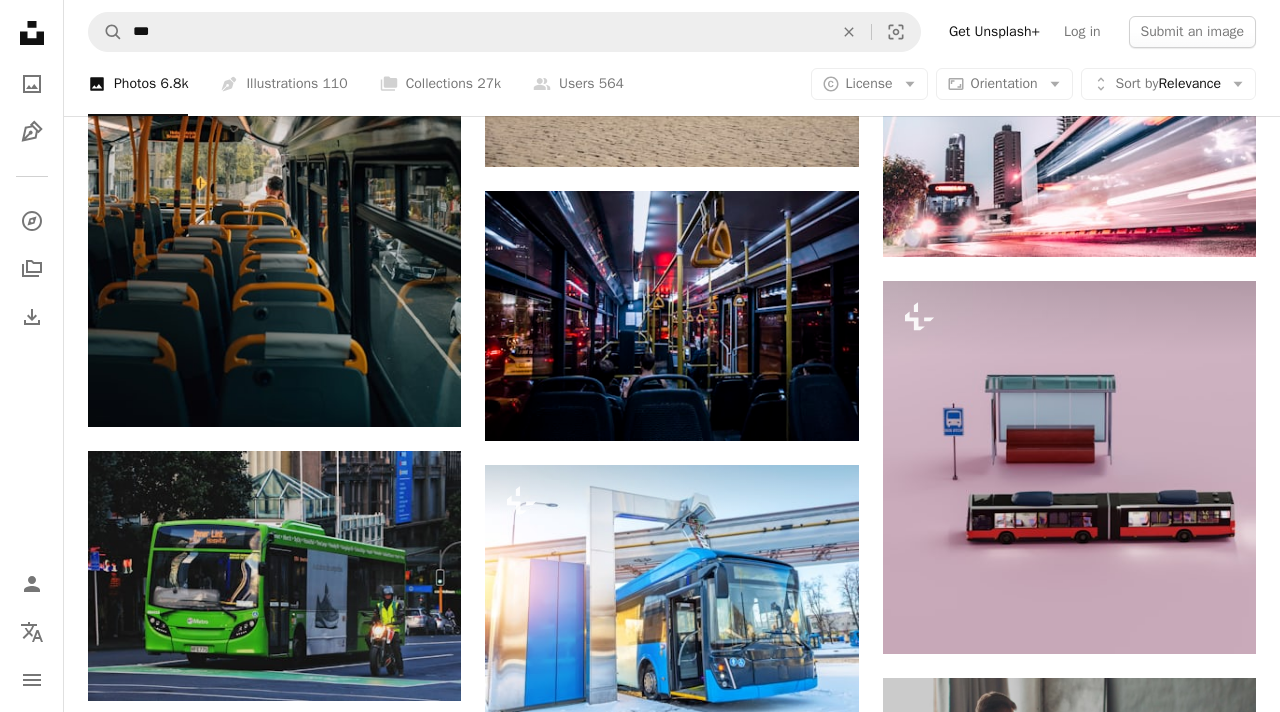 scroll, scrollTop: 6333, scrollLeft: 0, axis: vertical 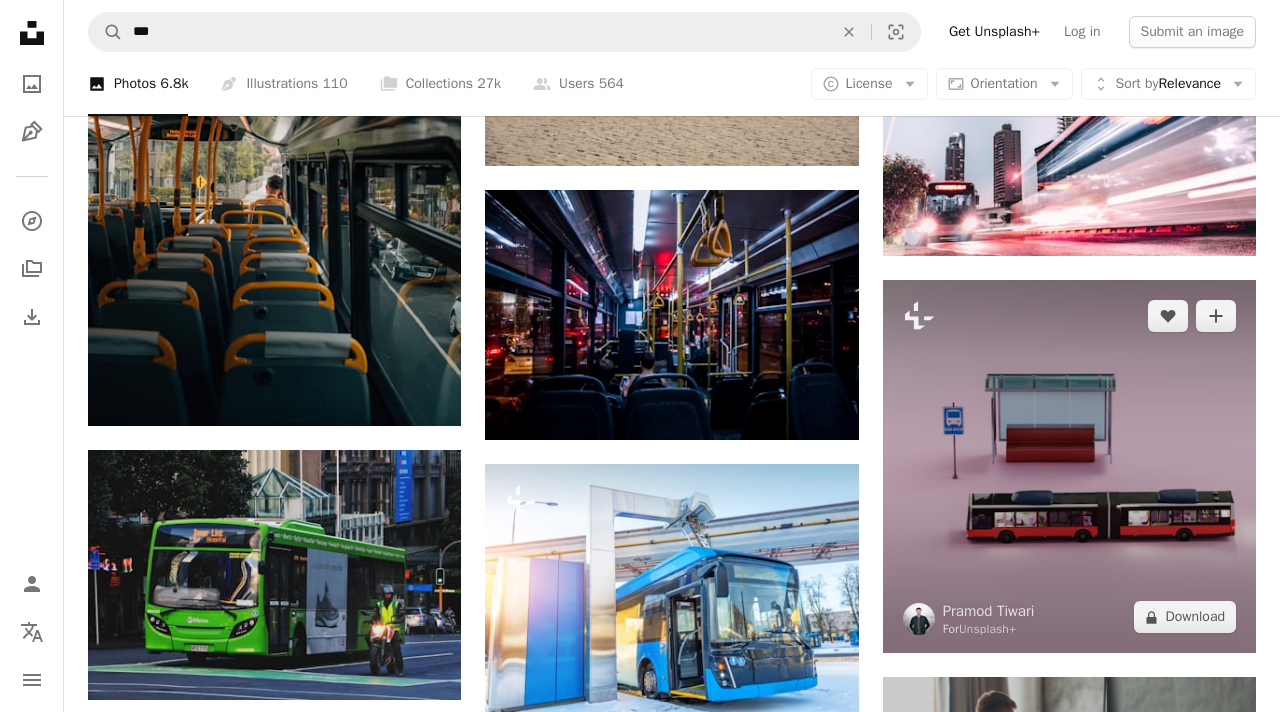click at bounding box center [1069, 466] 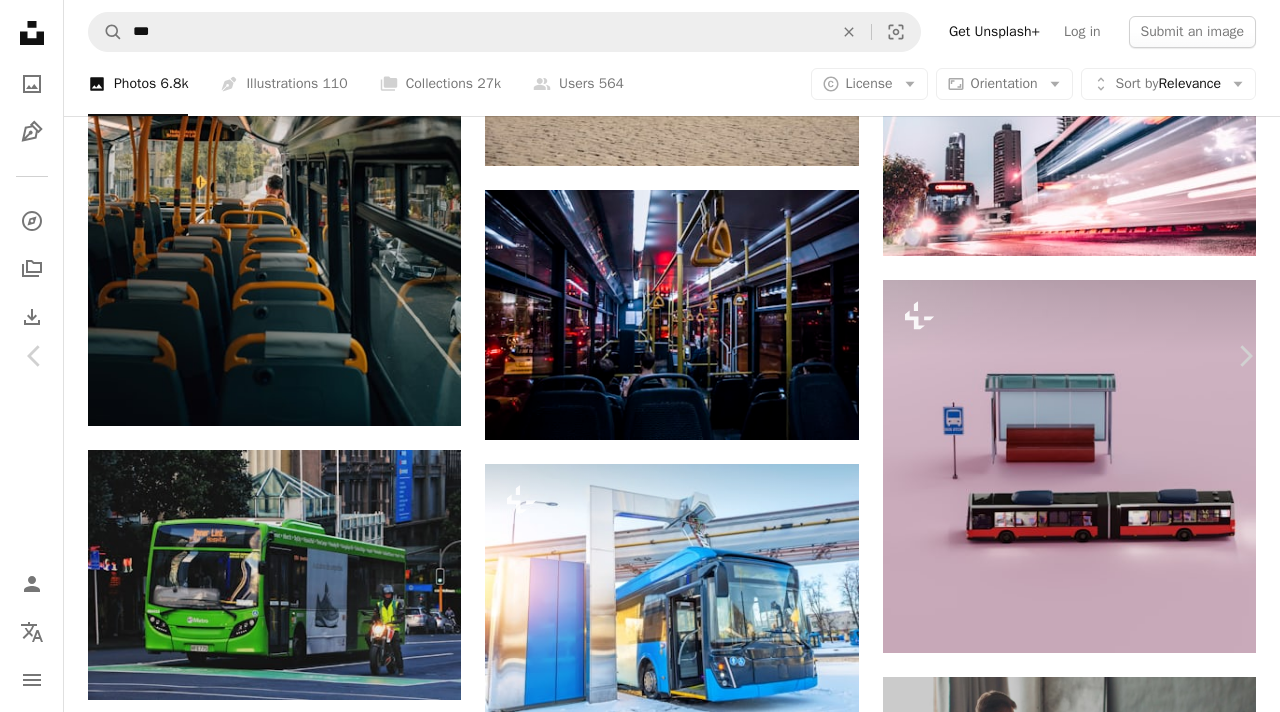 scroll, scrollTop: 2374, scrollLeft: 0, axis: vertical 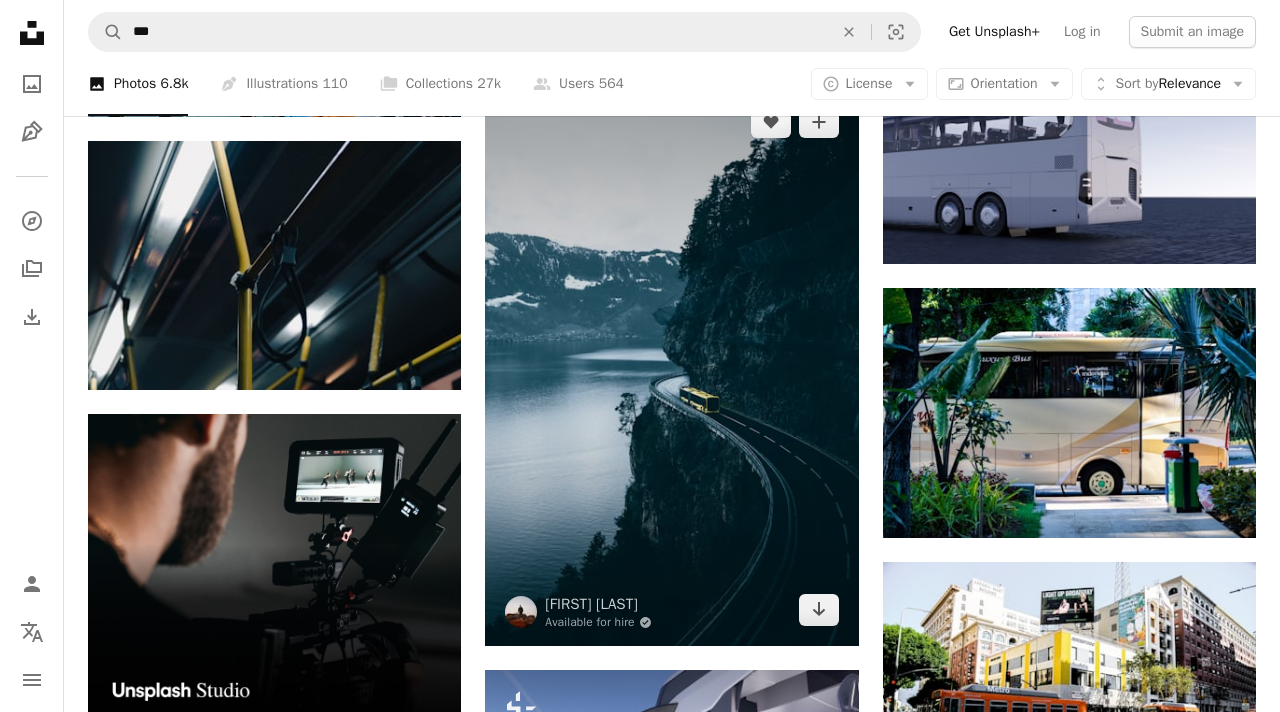 click at bounding box center (671, 366) 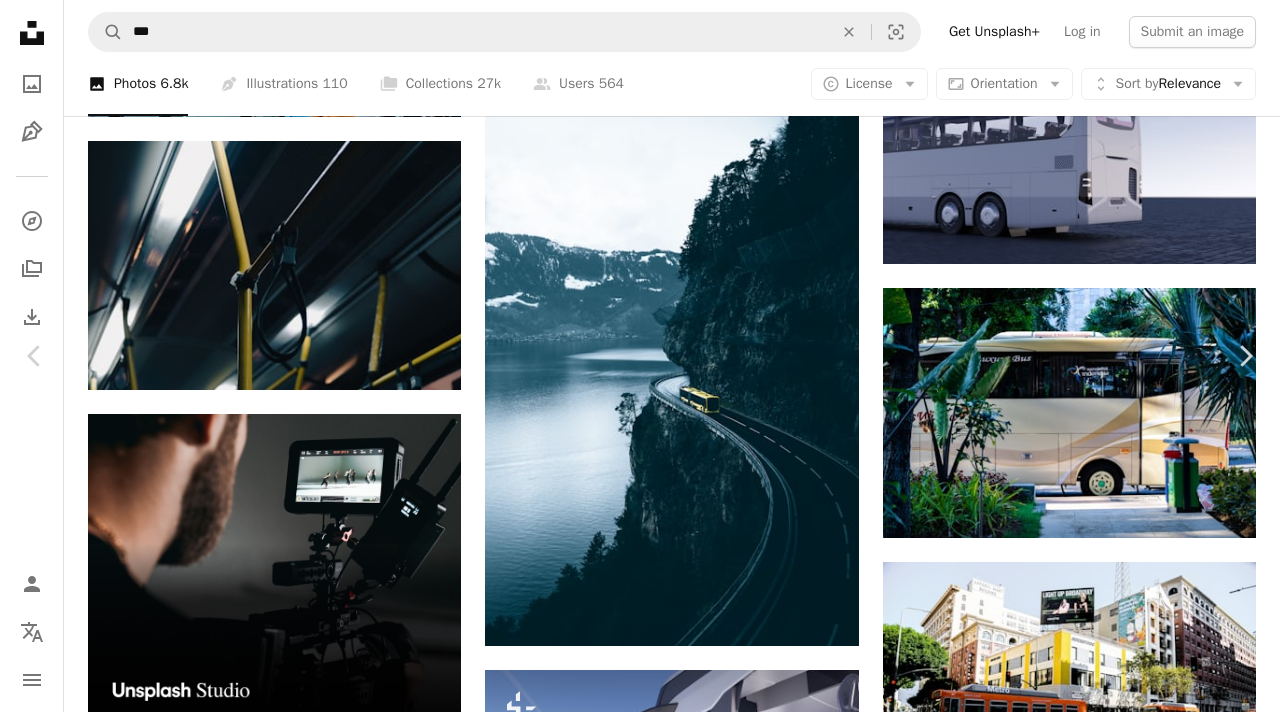 scroll, scrollTop: 1938, scrollLeft: 0, axis: vertical 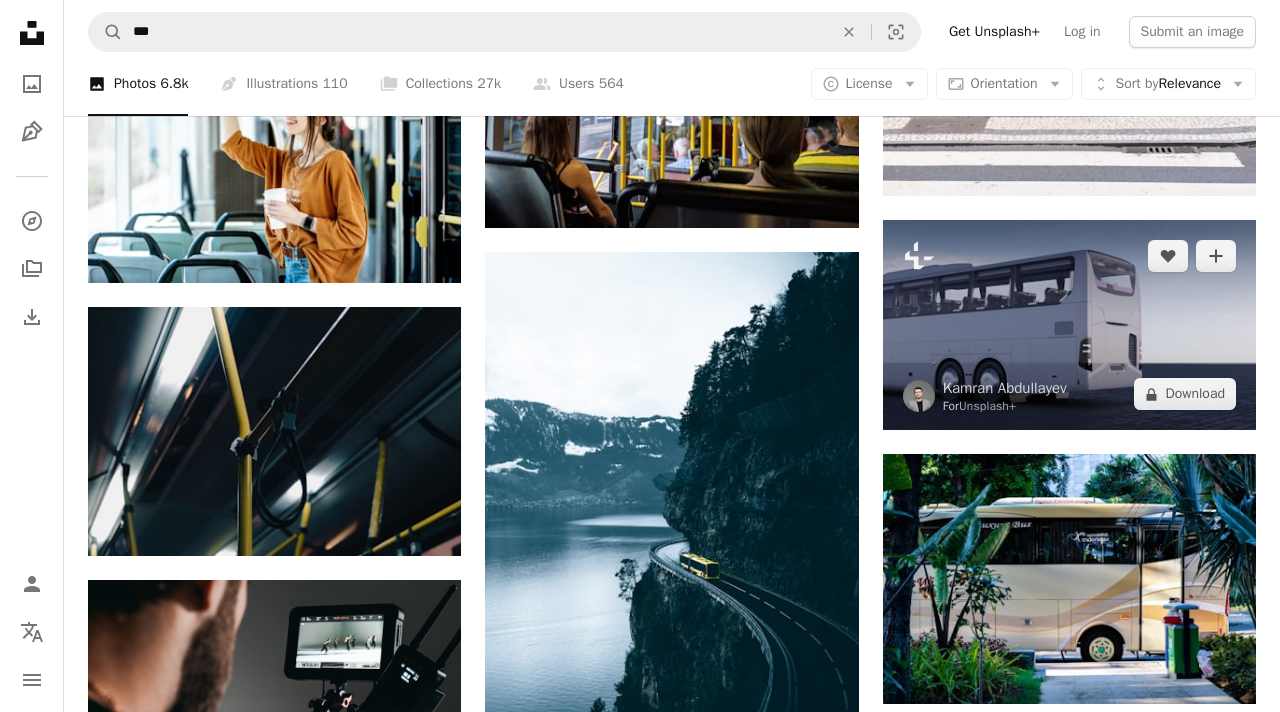 click at bounding box center [1069, 325] 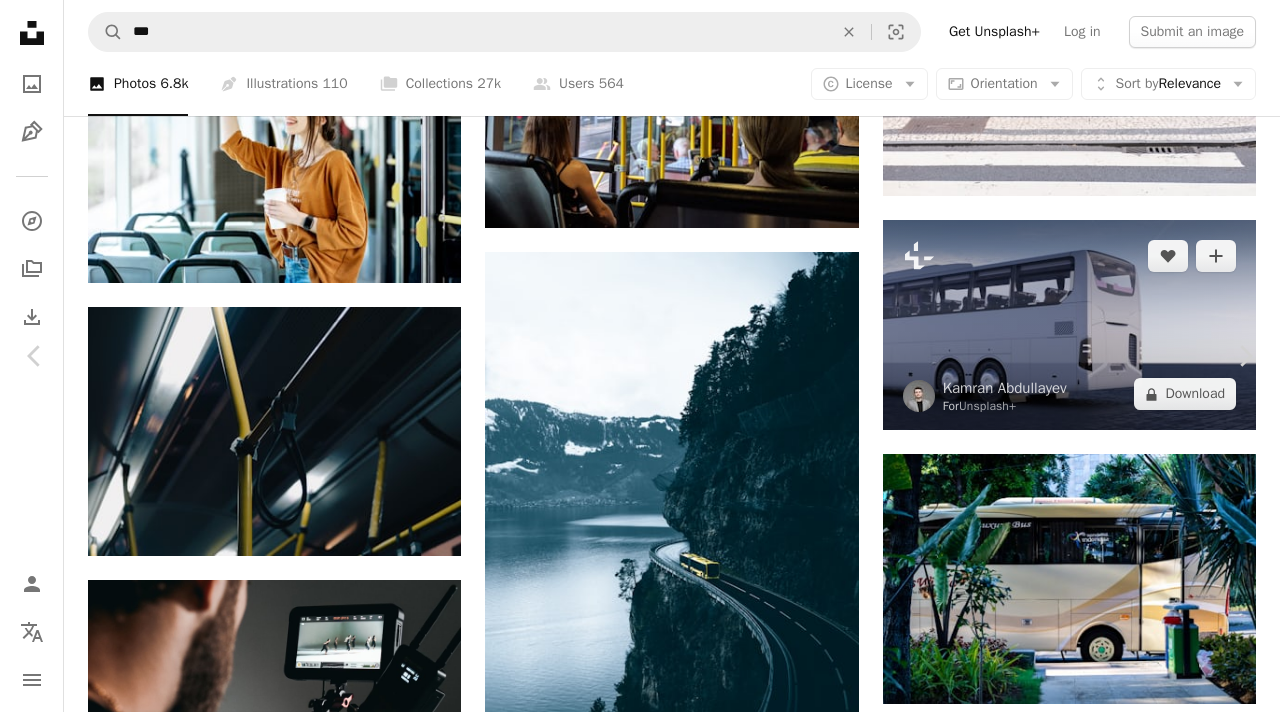 scroll, scrollTop: 1366, scrollLeft: 0, axis: vertical 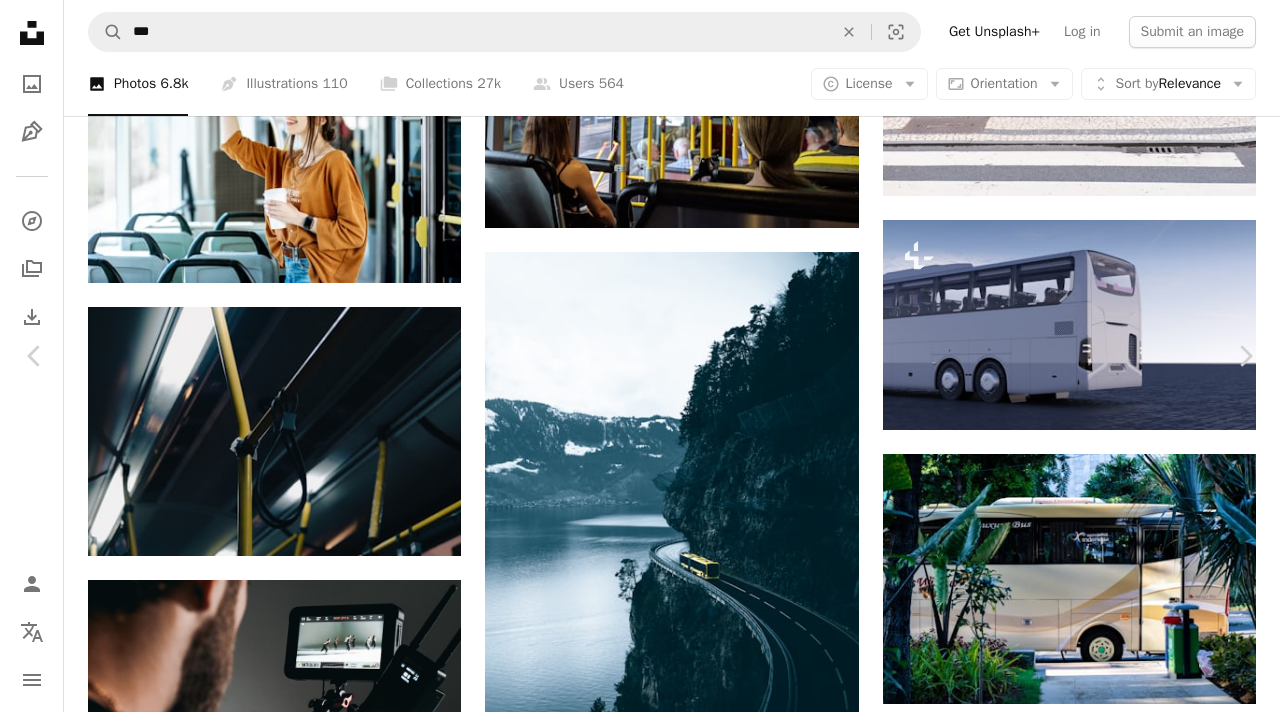 click at bounding box center [999, 9987] 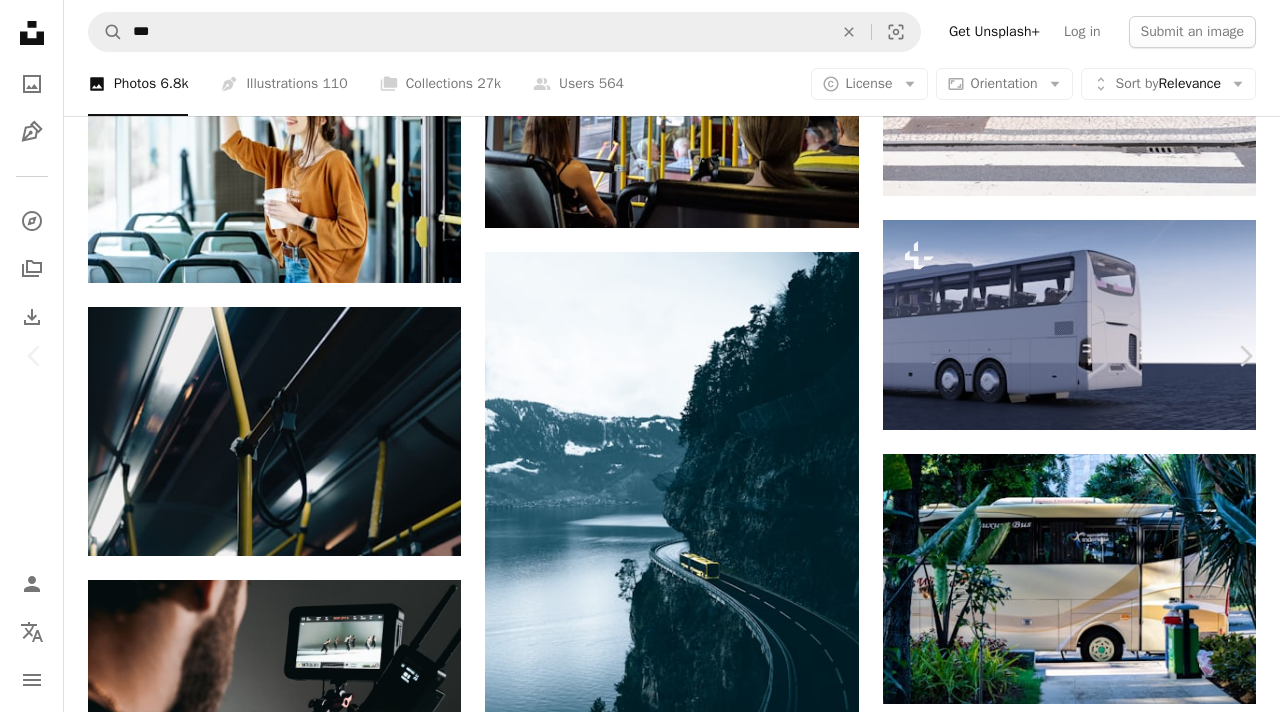 scroll, scrollTop: 535, scrollLeft: 0, axis: vertical 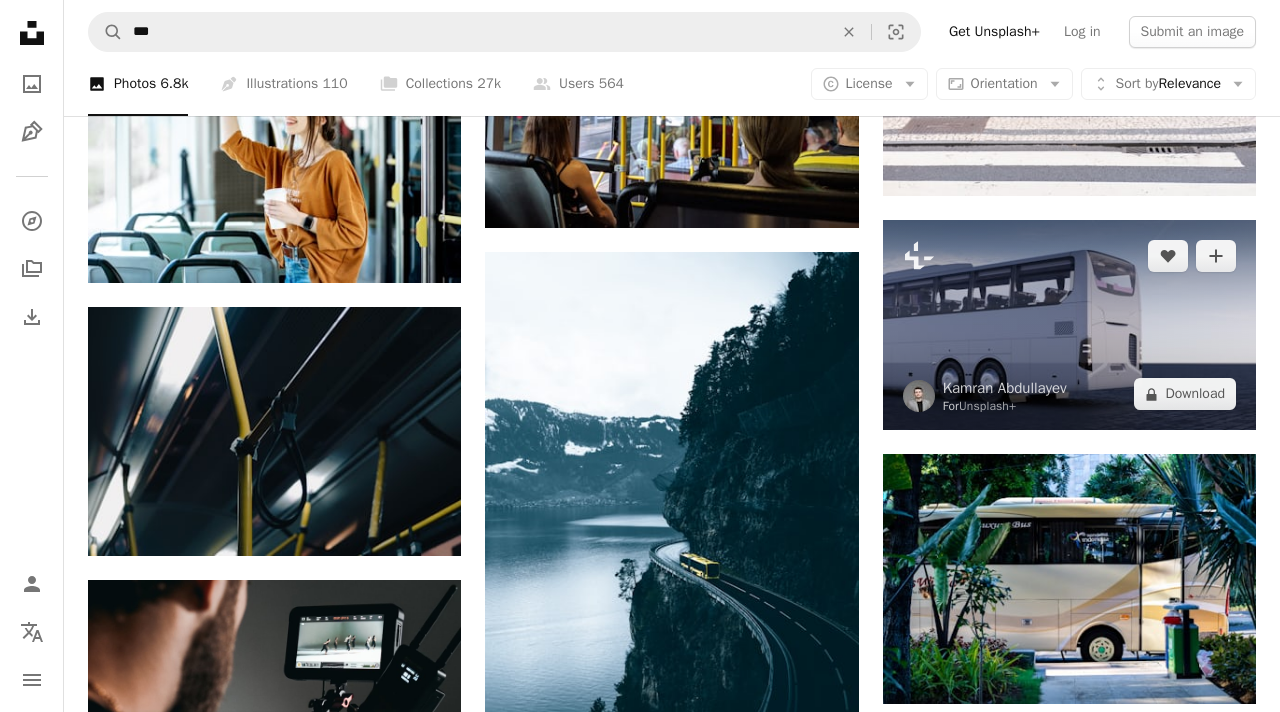 click at bounding box center (1069, 325) 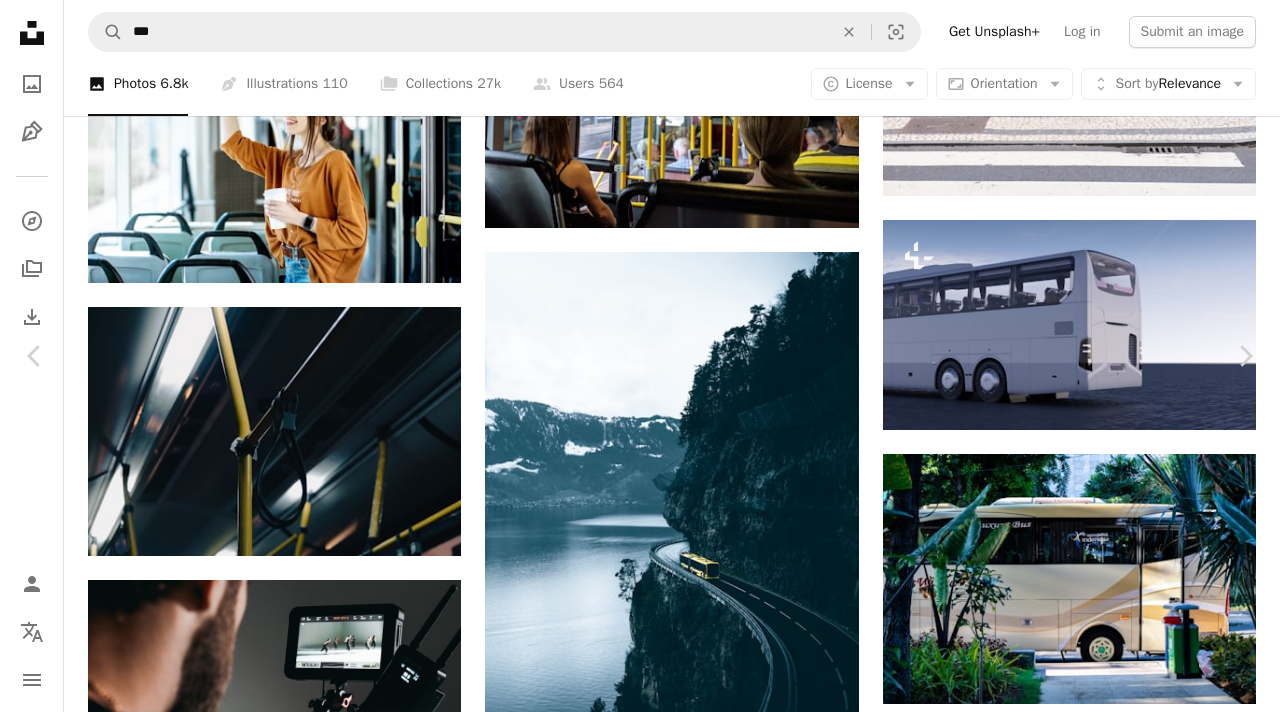 scroll, scrollTop: 2332, scrollLeft: 0, axis: vertical 